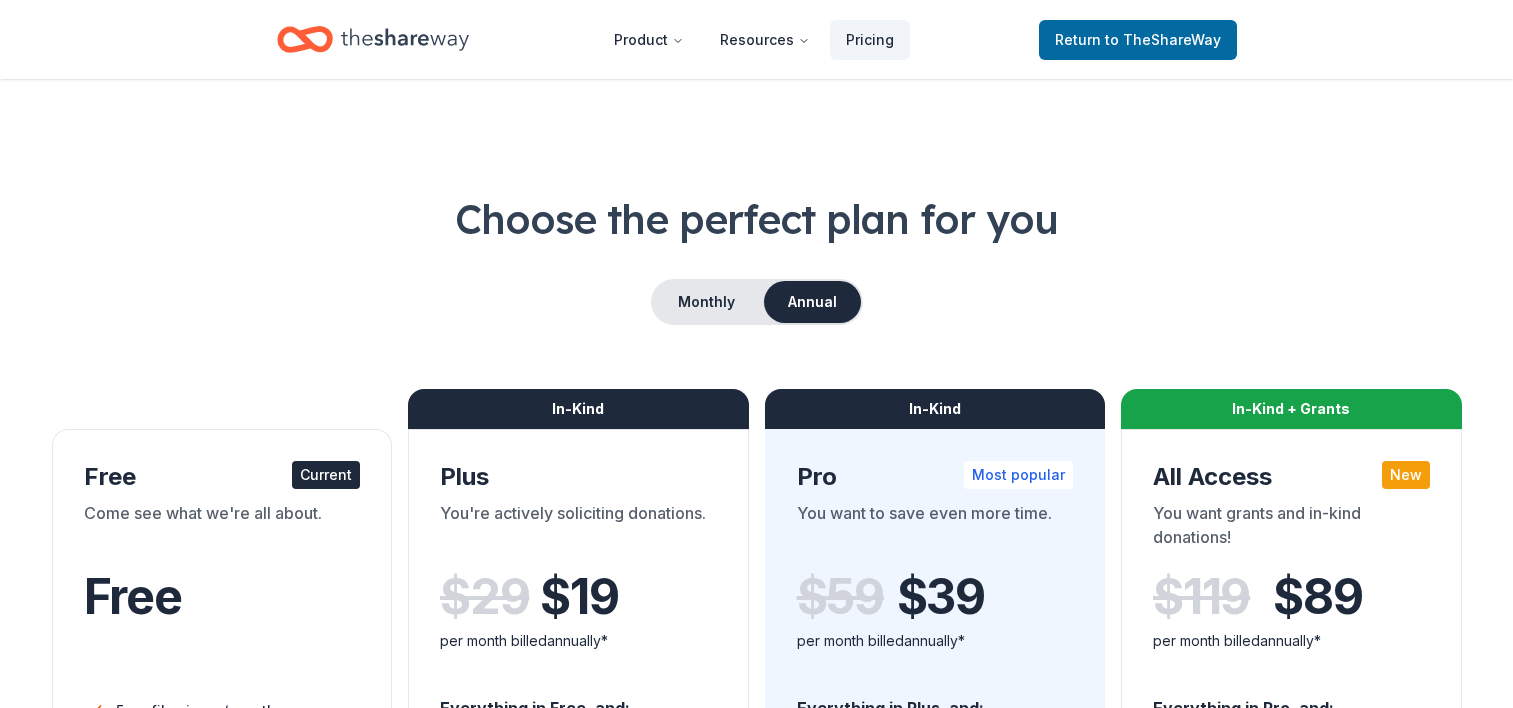 scroll, scrollTop: 0, scrollLeft: 0, axis: both 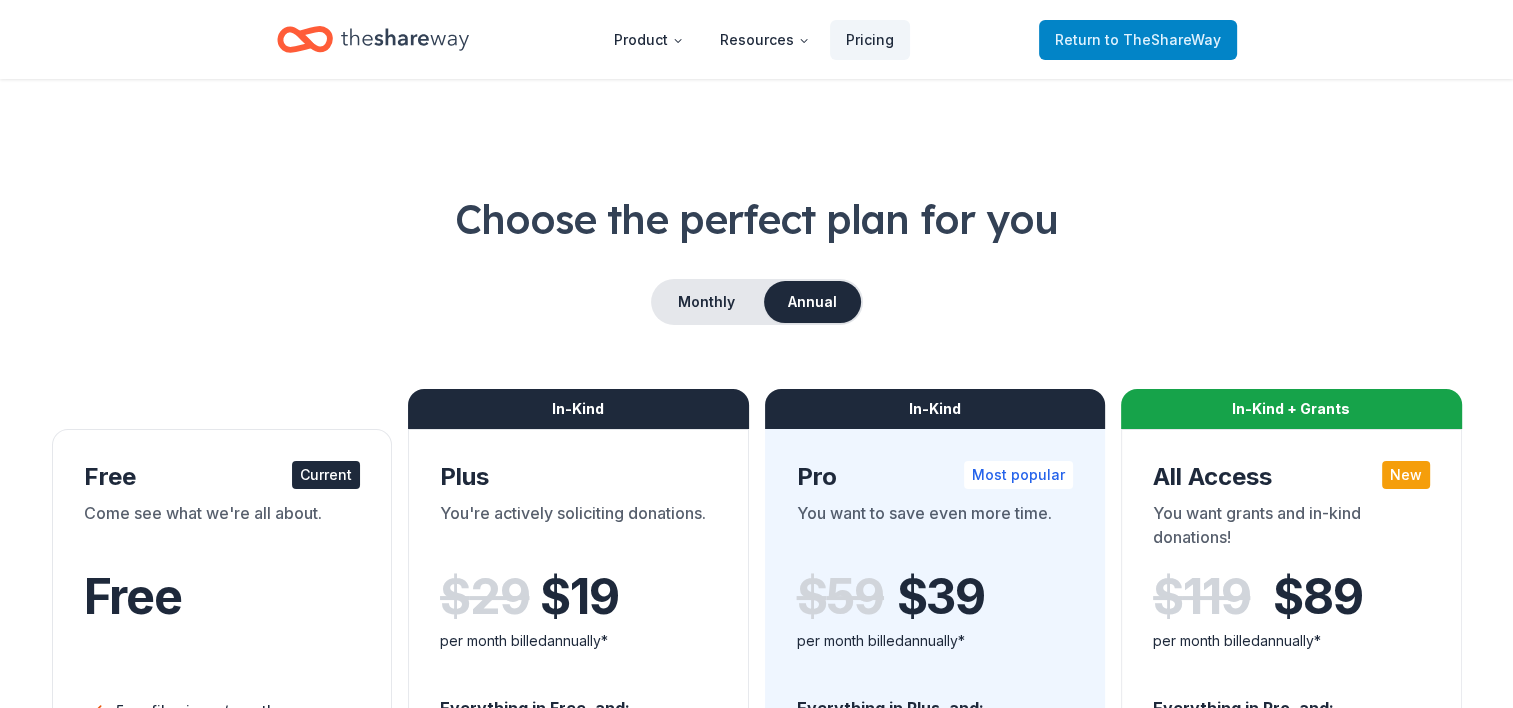 click on "Return to TheShareWay" at bounding box center (1138, 40) 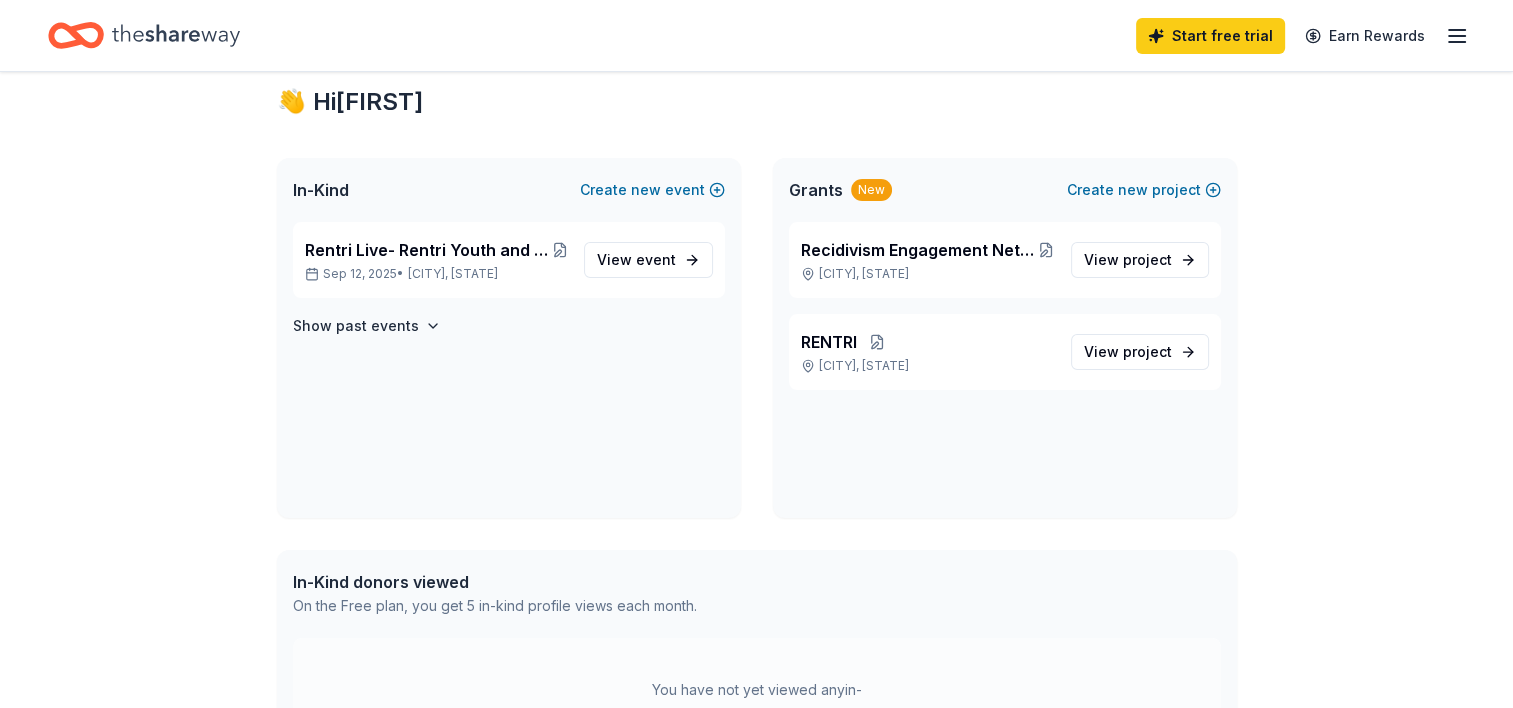 scroll, scrollTop: 29, scrollLeft: 0, axis: vertical 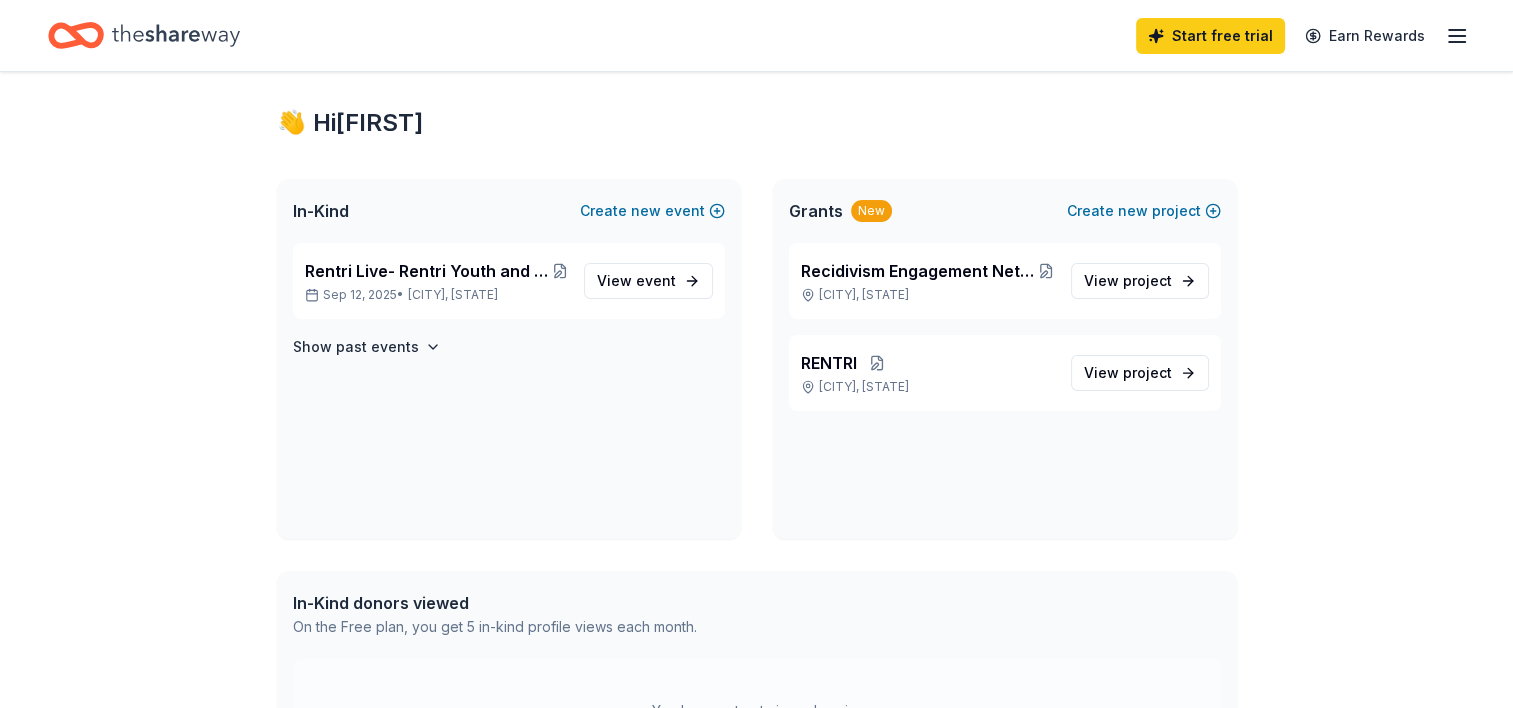 click on "New" at bounding box center (871, 211) 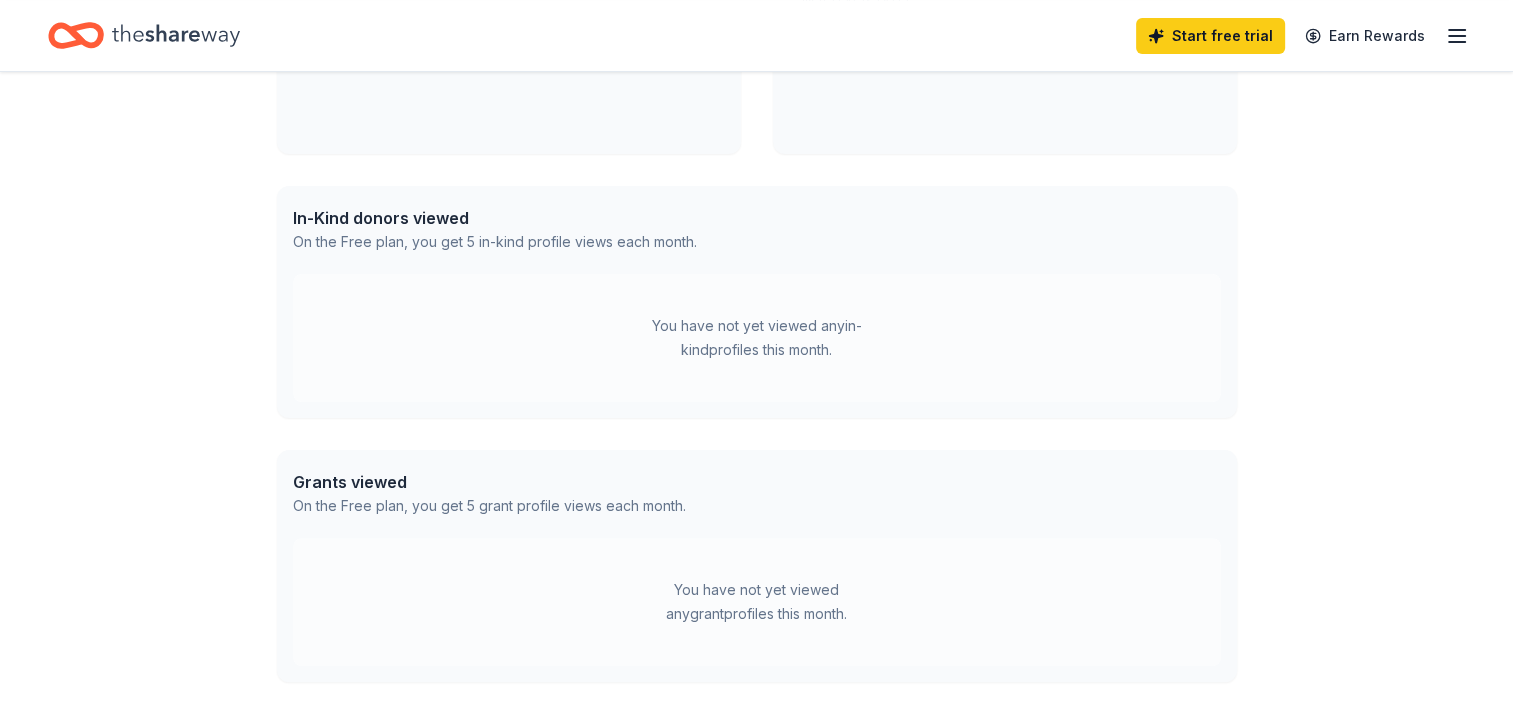 scroll, scrollTop: 411, scrollLeft: 0, axis: vertical 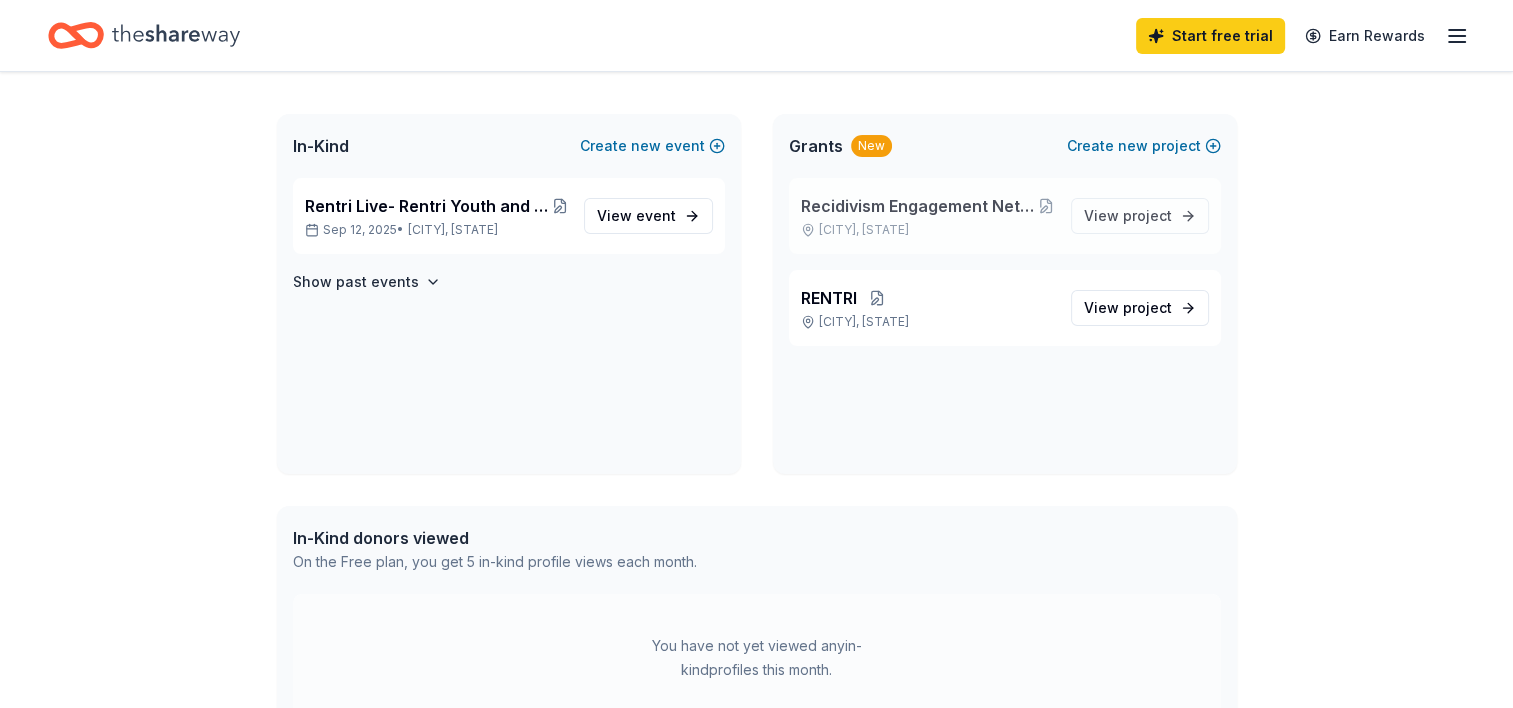 click on "Recidivism Engagement Network Training & Retention Initiative-RE-N-TRI" at bounding box center [919, 206] 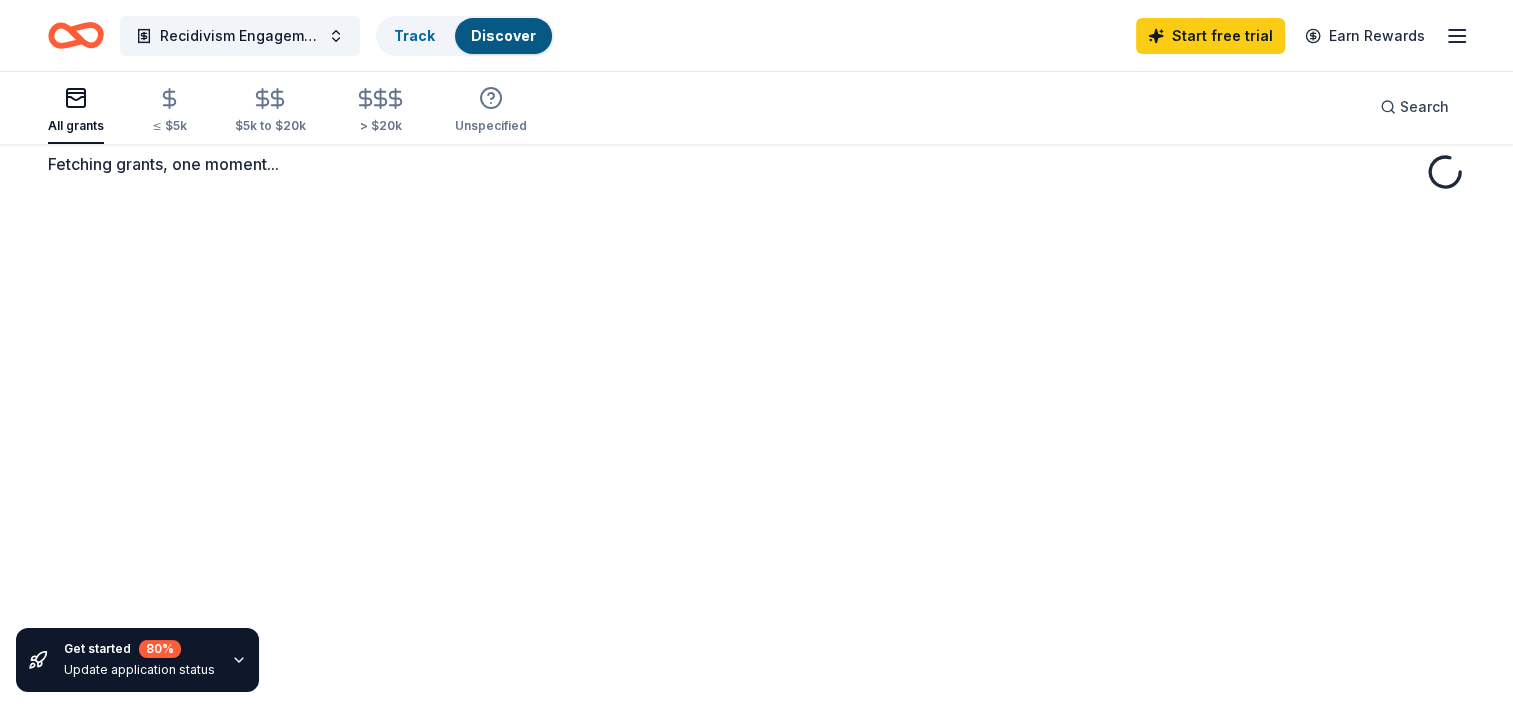 scroll, scrollTop: 0, scrollLeft: 0, axis: both 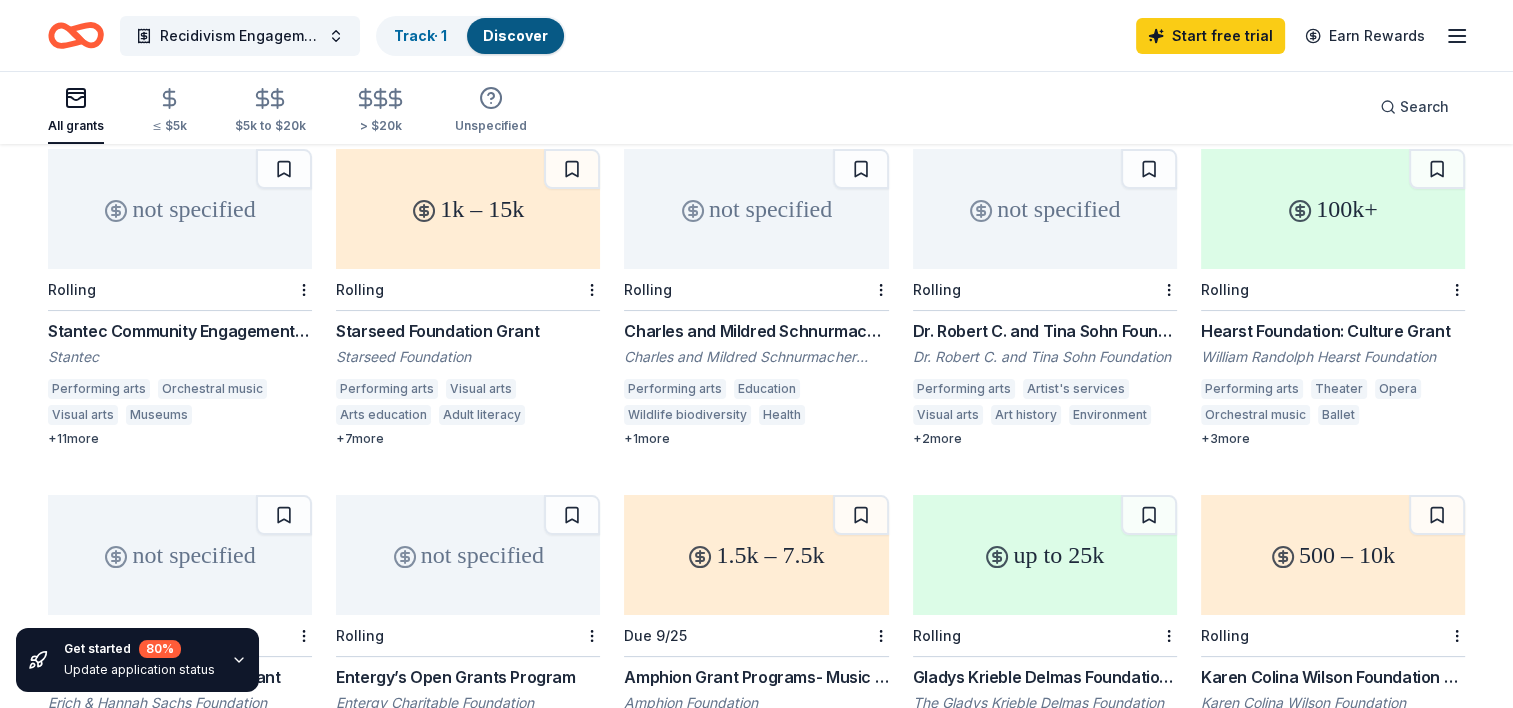 click on "+  11  more" at bounding box center (180, 439) 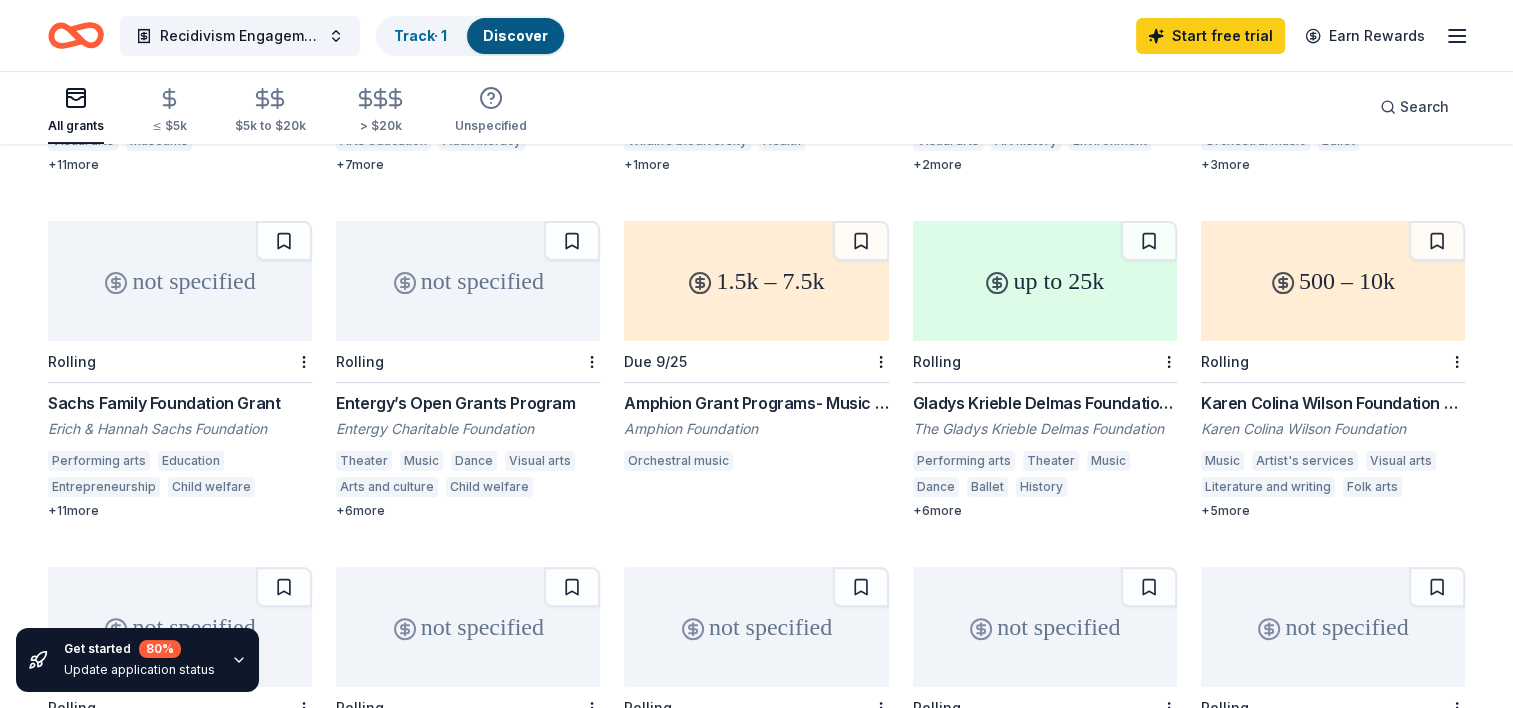 scroll, scrollTop: 462, scrollLeft: 0, axis: vertical 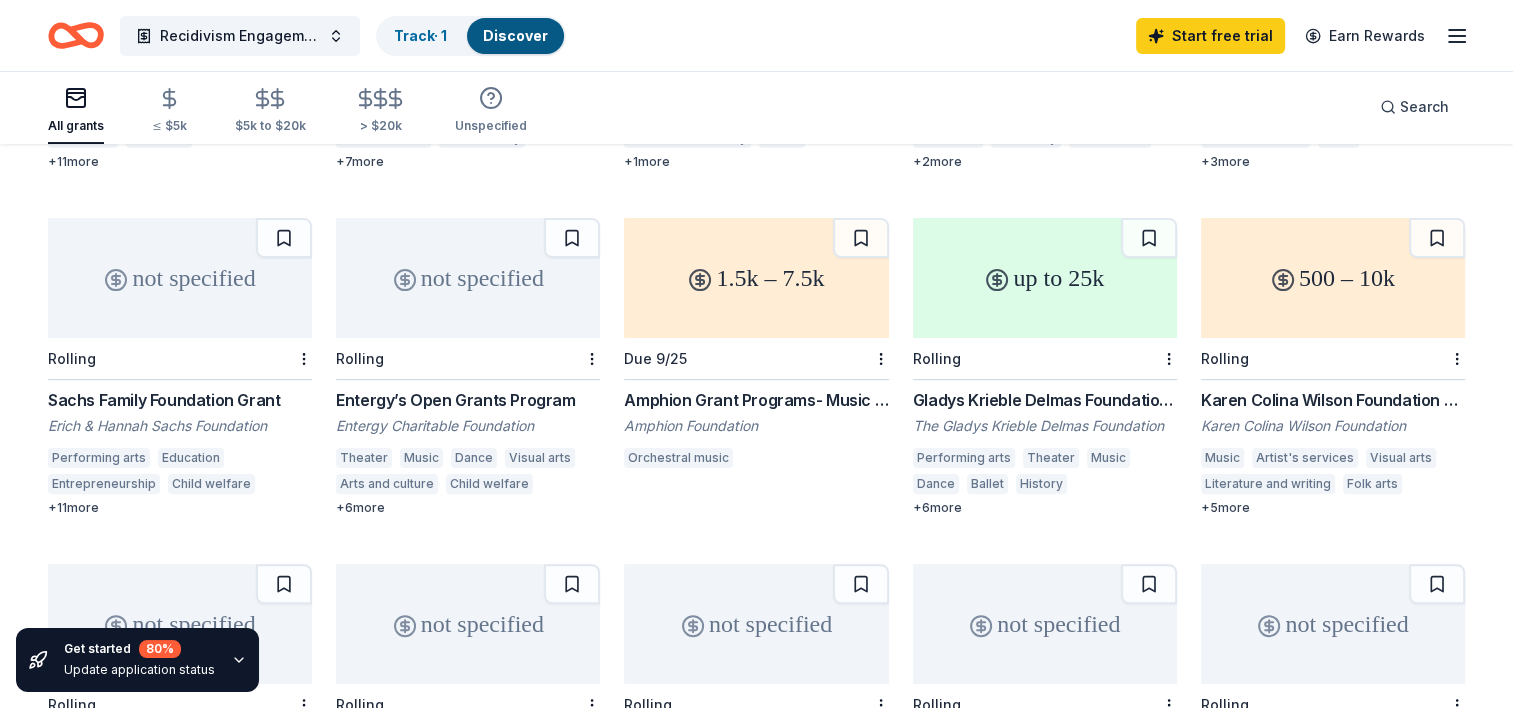 click on "+  11  more" at bounding box center [180, 508] 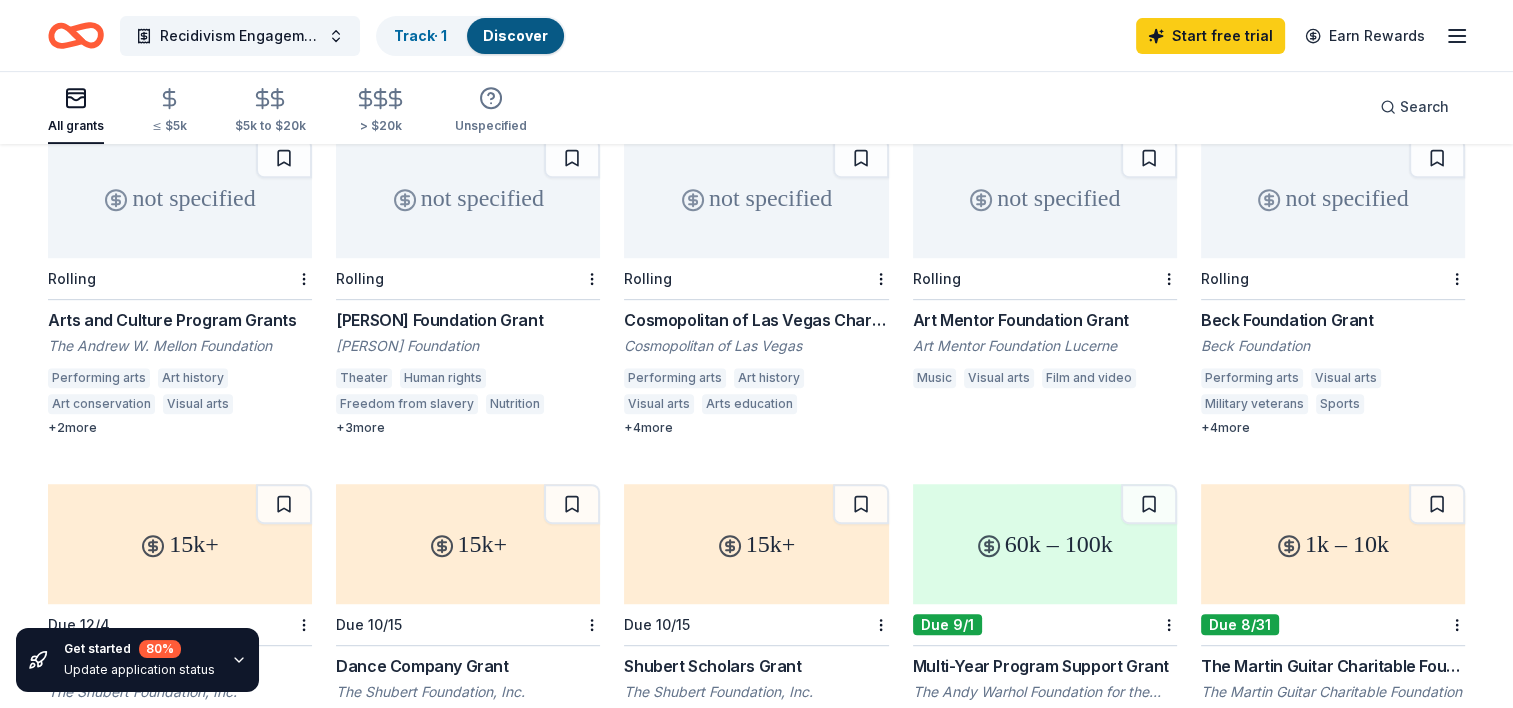 scroll, scrollTop: 925, scrollLeft: 0, axis: vertical 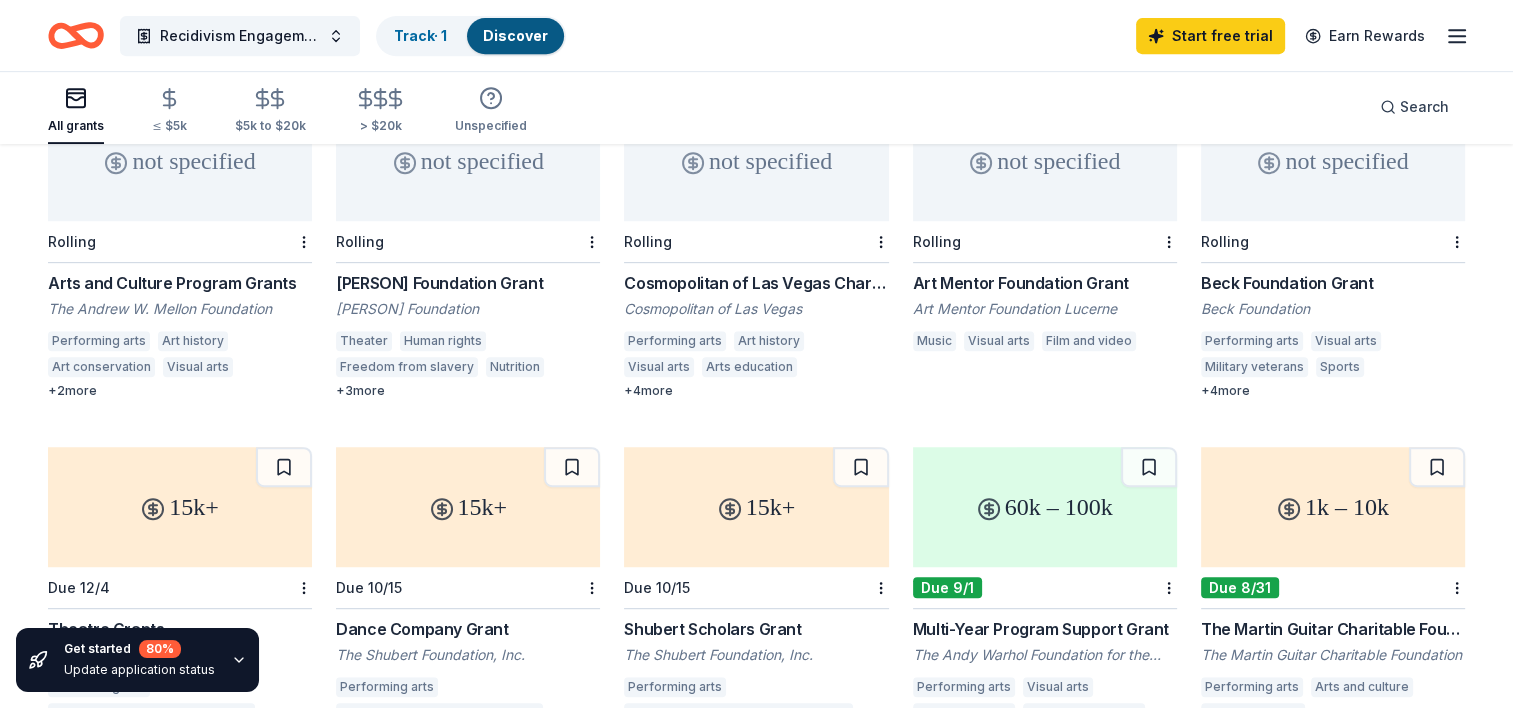 click on "+  4  more" at bounding box center [756, 391] 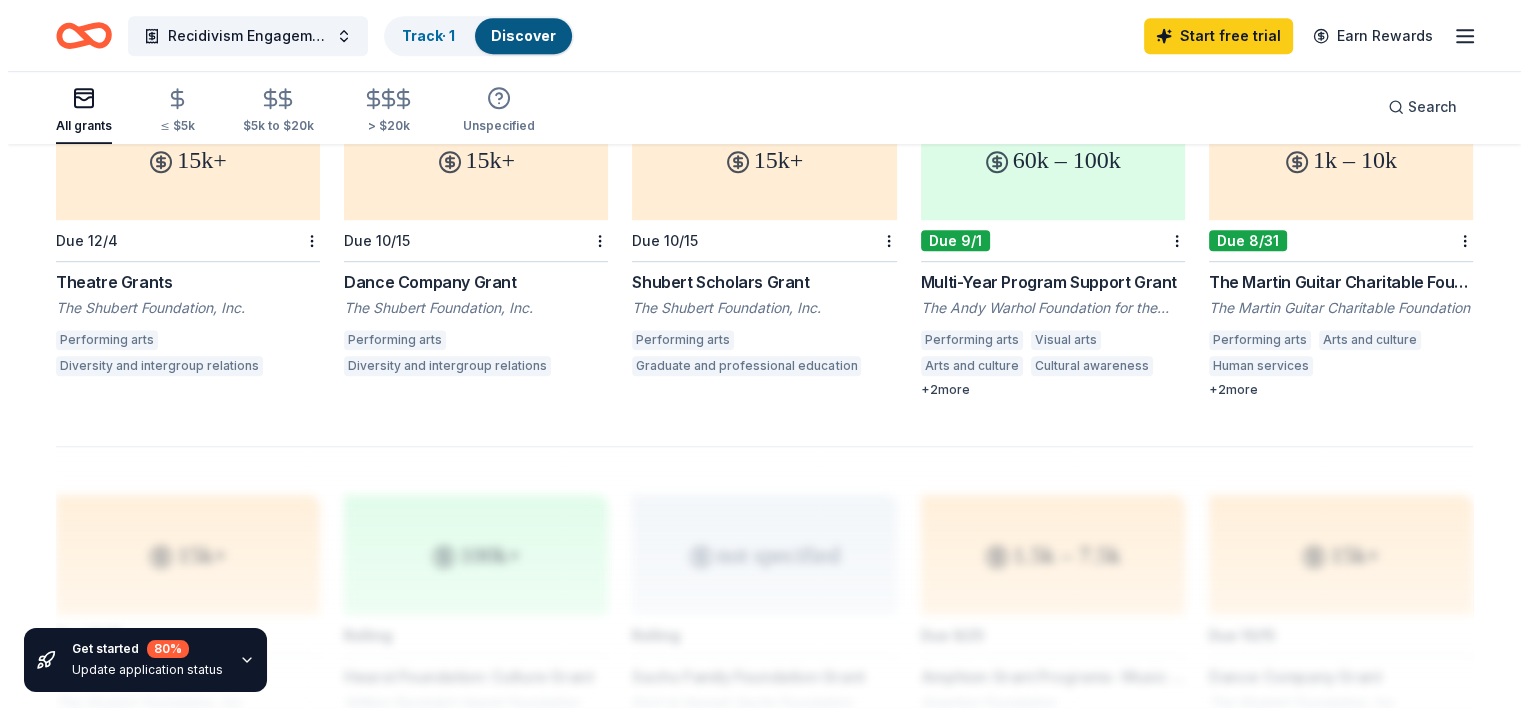 scroll, scrollTop: 1288, scrollLeft: 0, axis: vertical 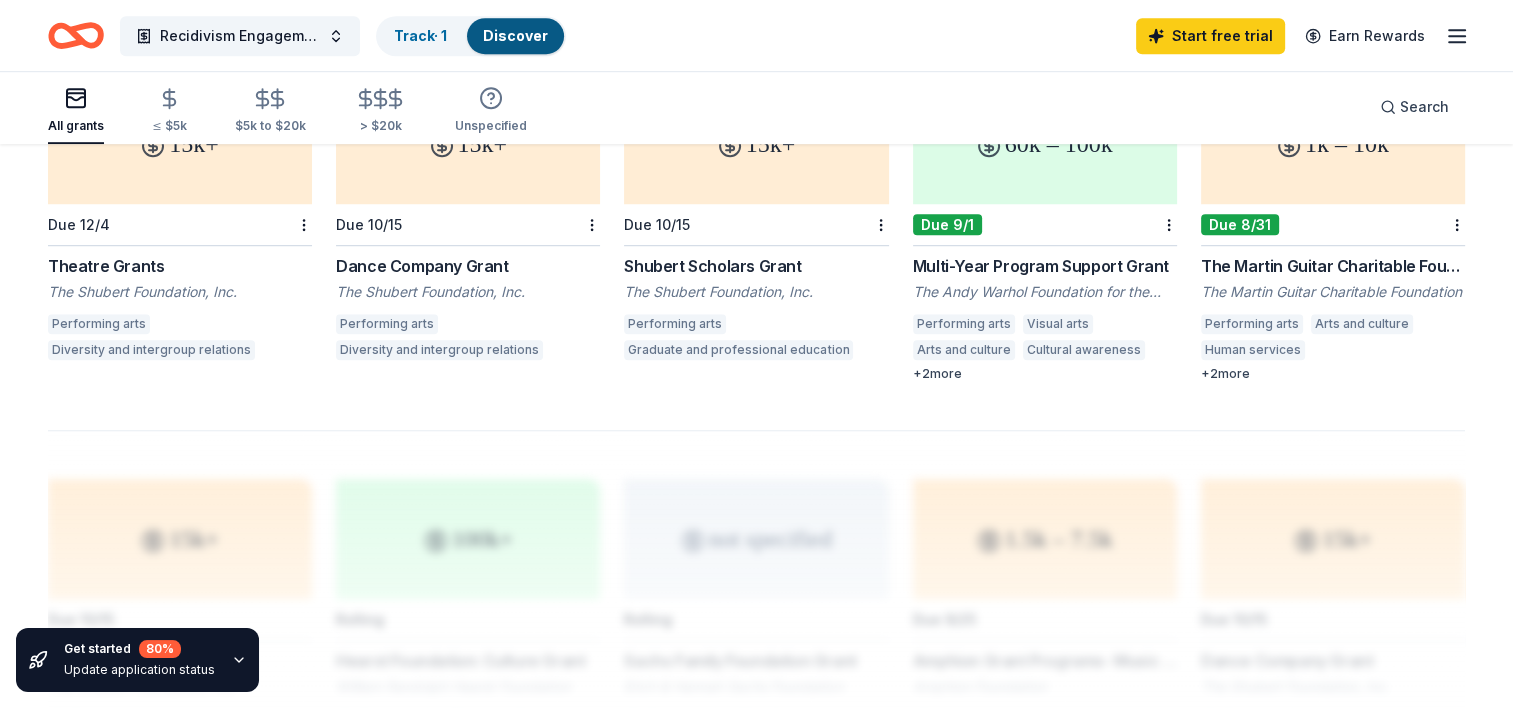click on "Shubert Scholars Grant" at bounding box center [756, 266] 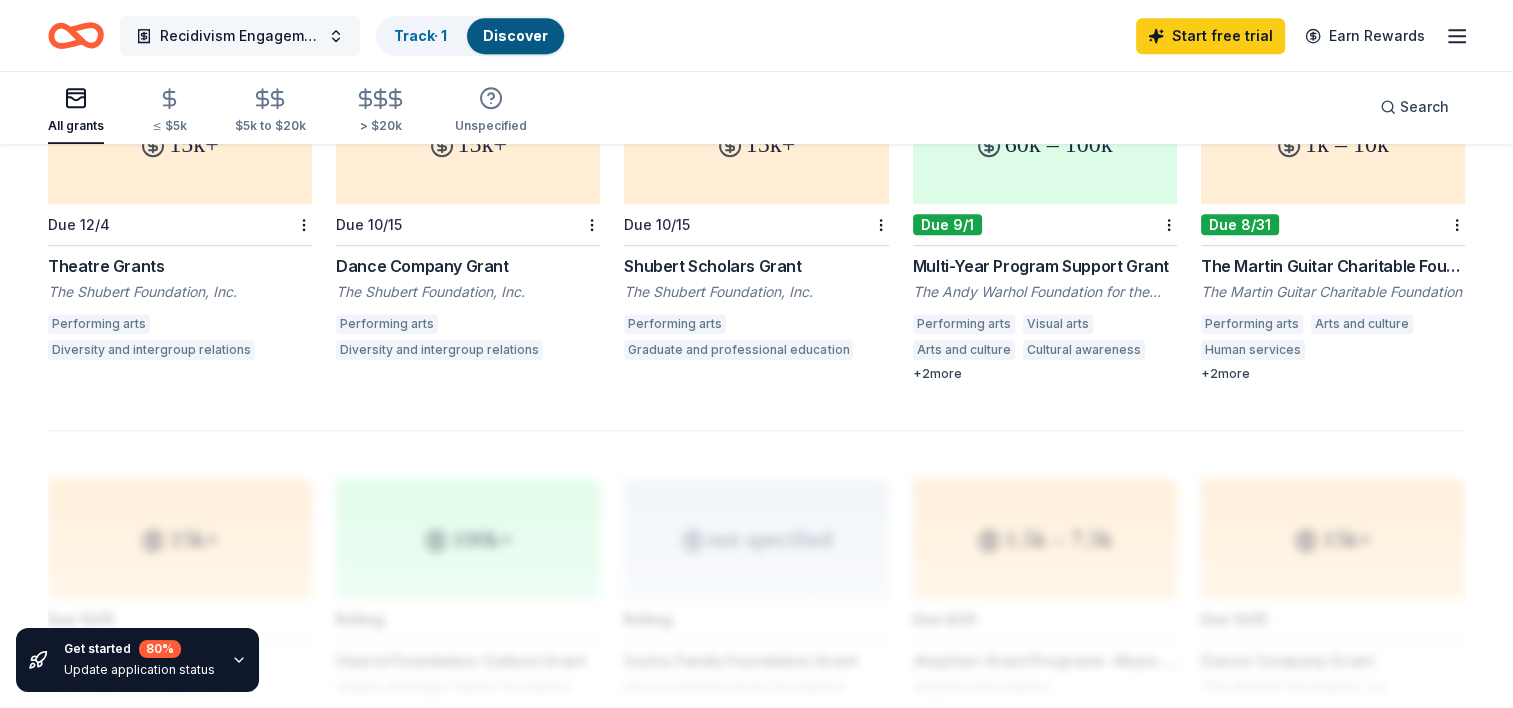click on "Recidivism Engagement Network Training & Retention Initiative-RE-N-TRI" at bounding box center (240, 36) 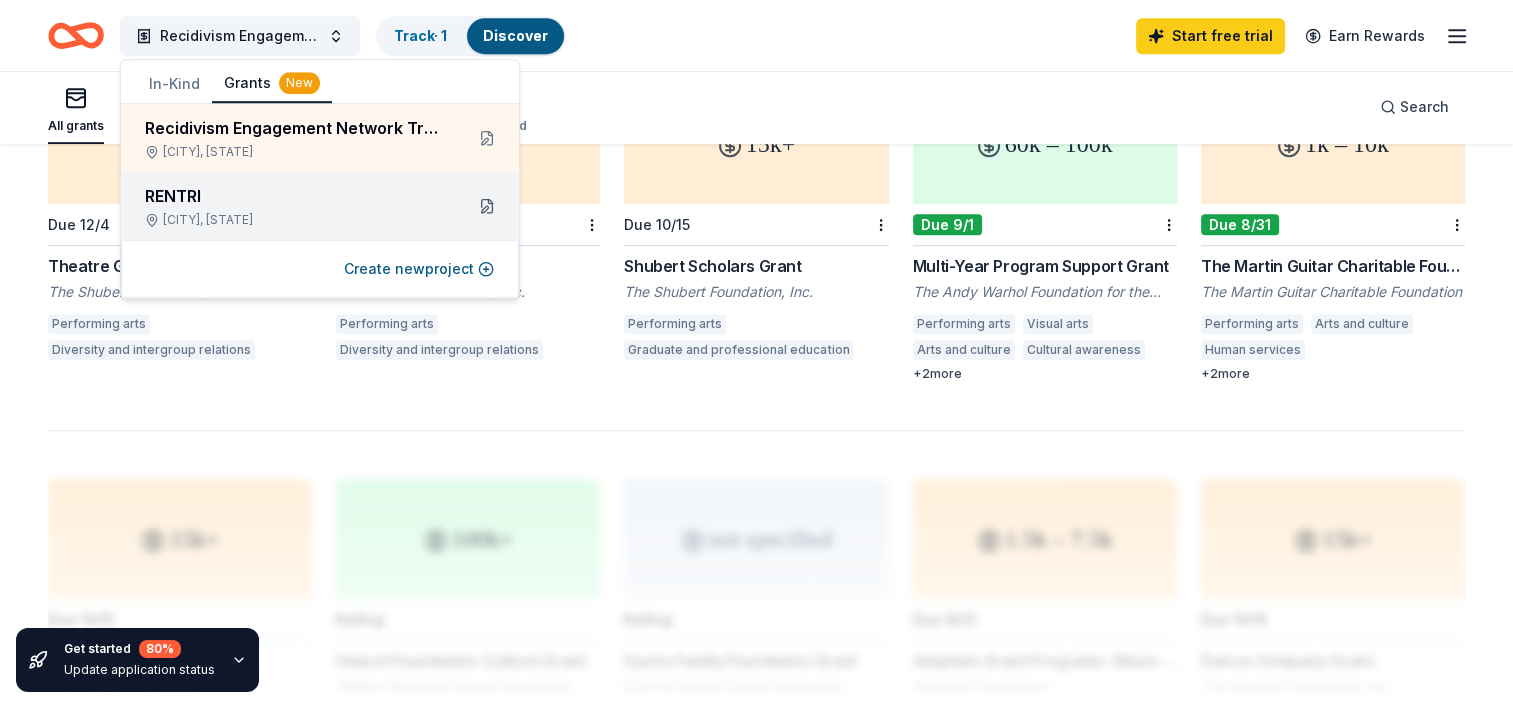 click at bounding box center [487, 206] 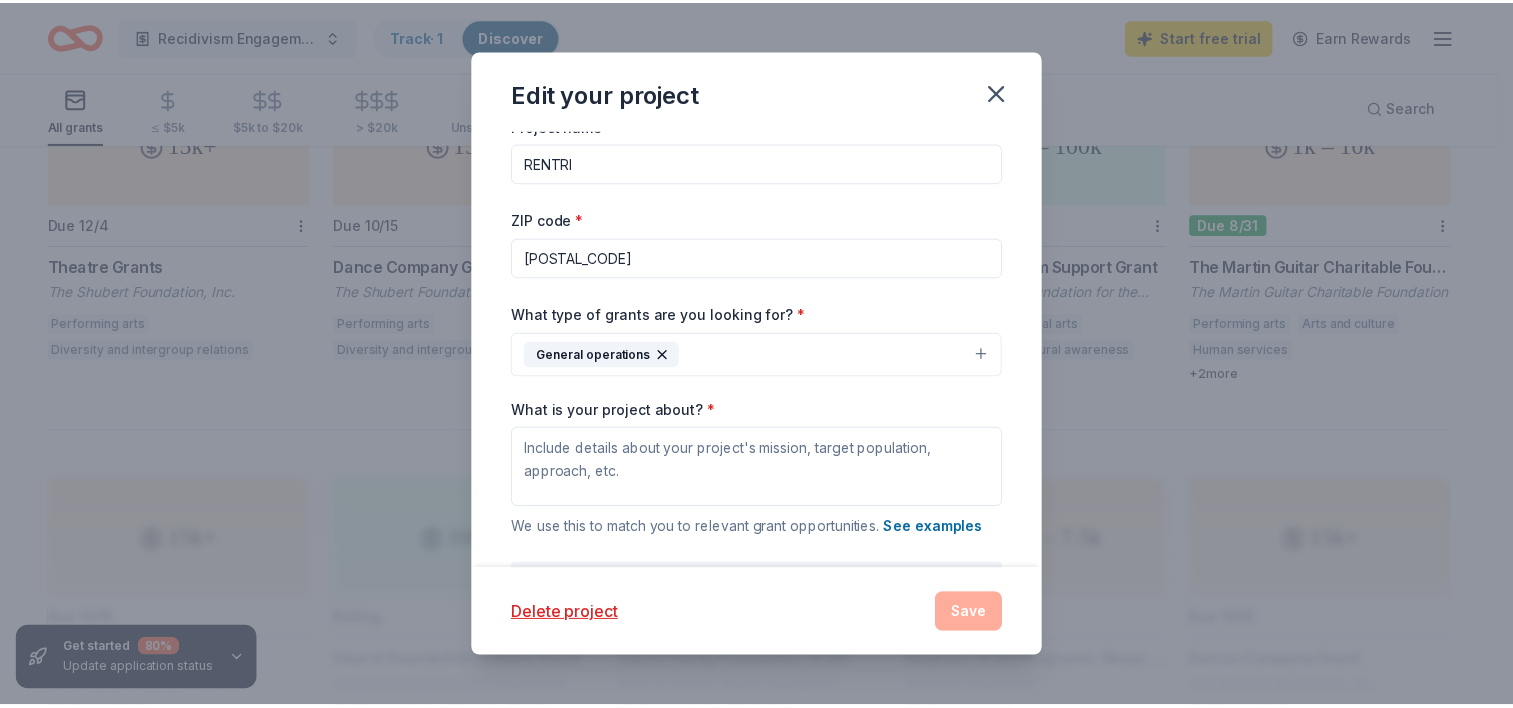 scroll, scrollTop: 0, scrollLeft: 0, axis: both 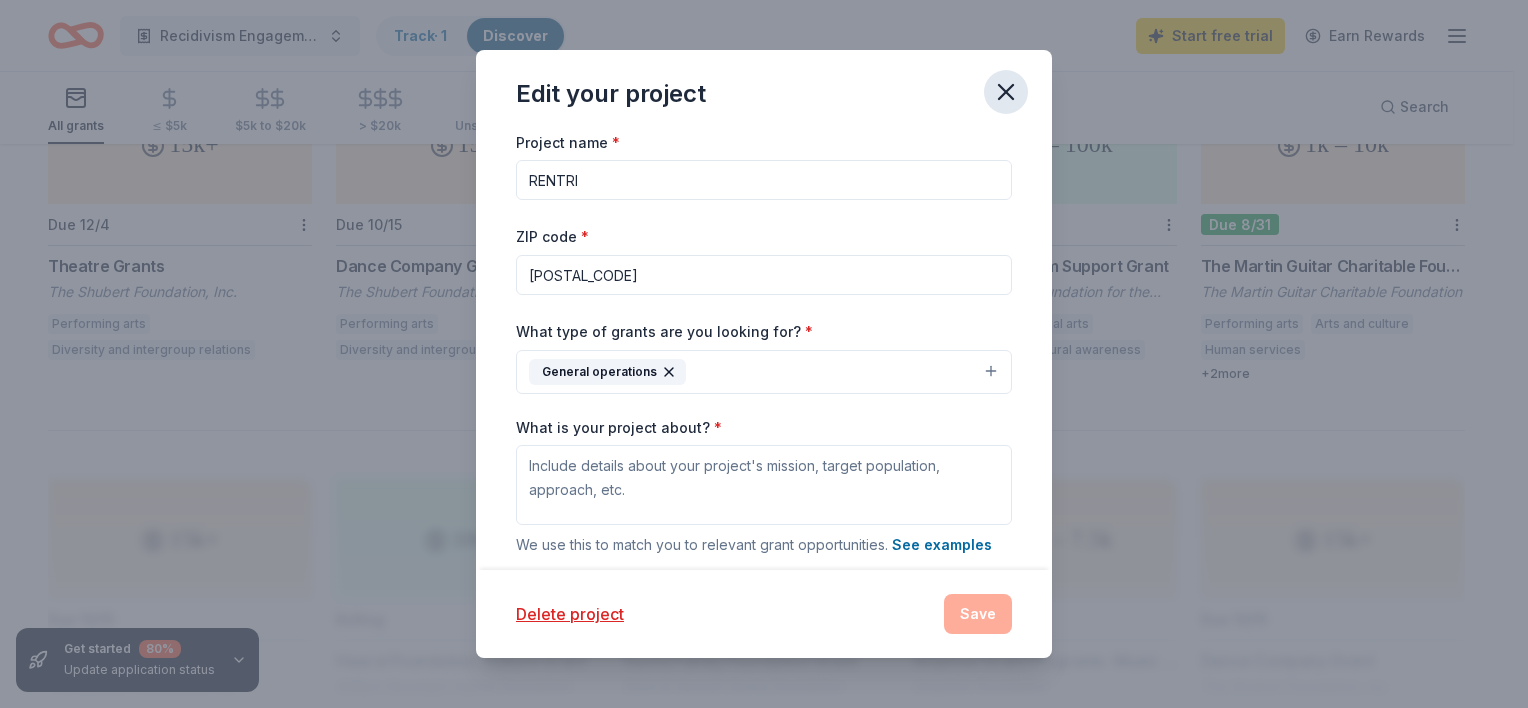 click 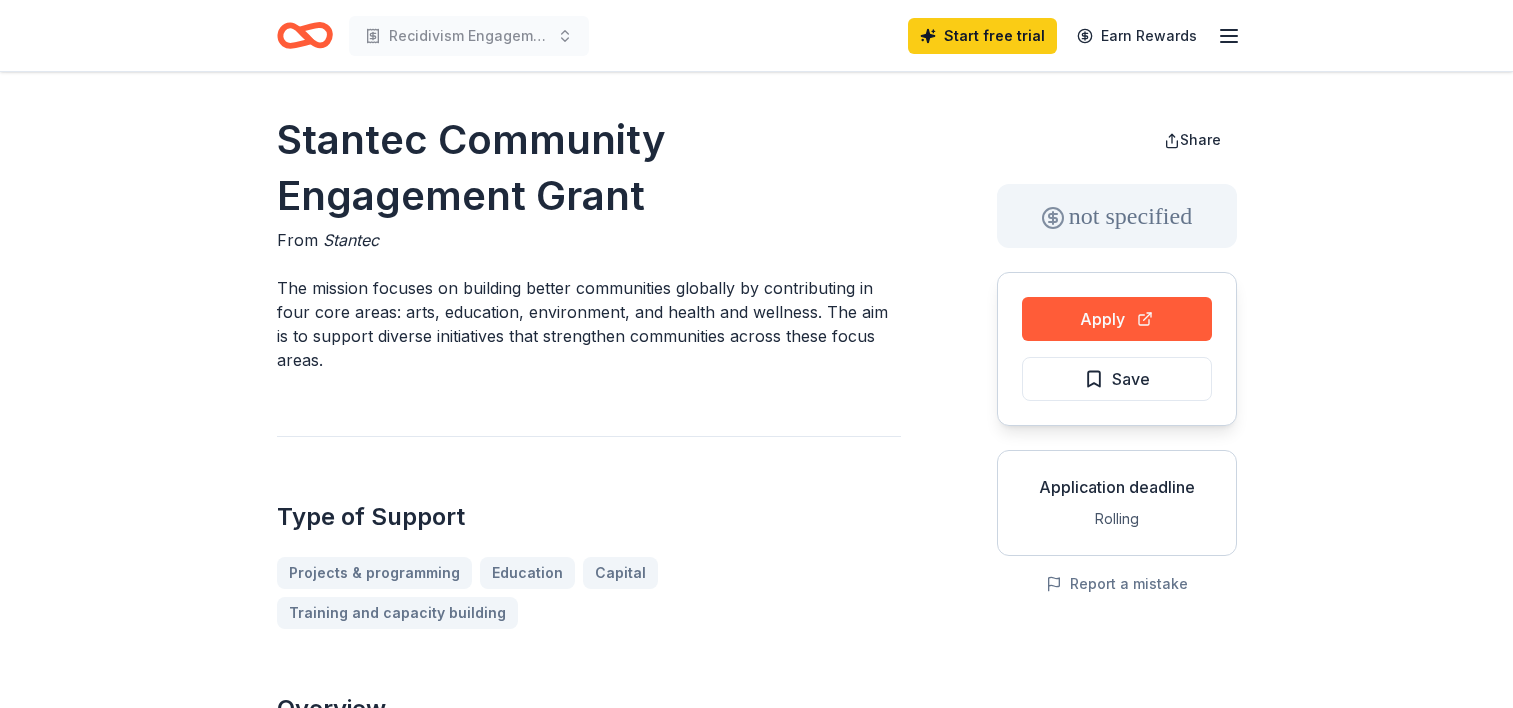 scroll, scrollTop: 0, scrollLeft: 0, axis: both 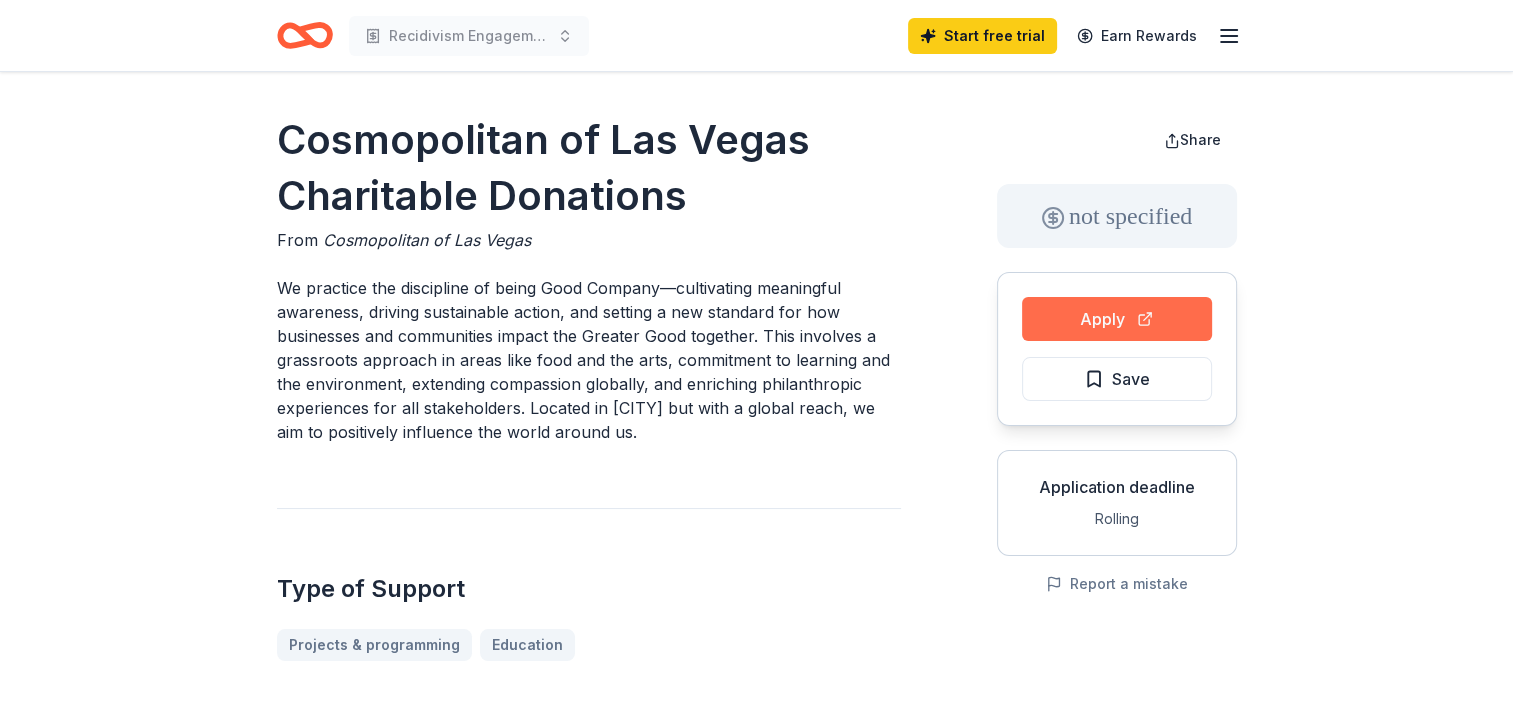 click on "Apply" at bounding box center [1117, 319] 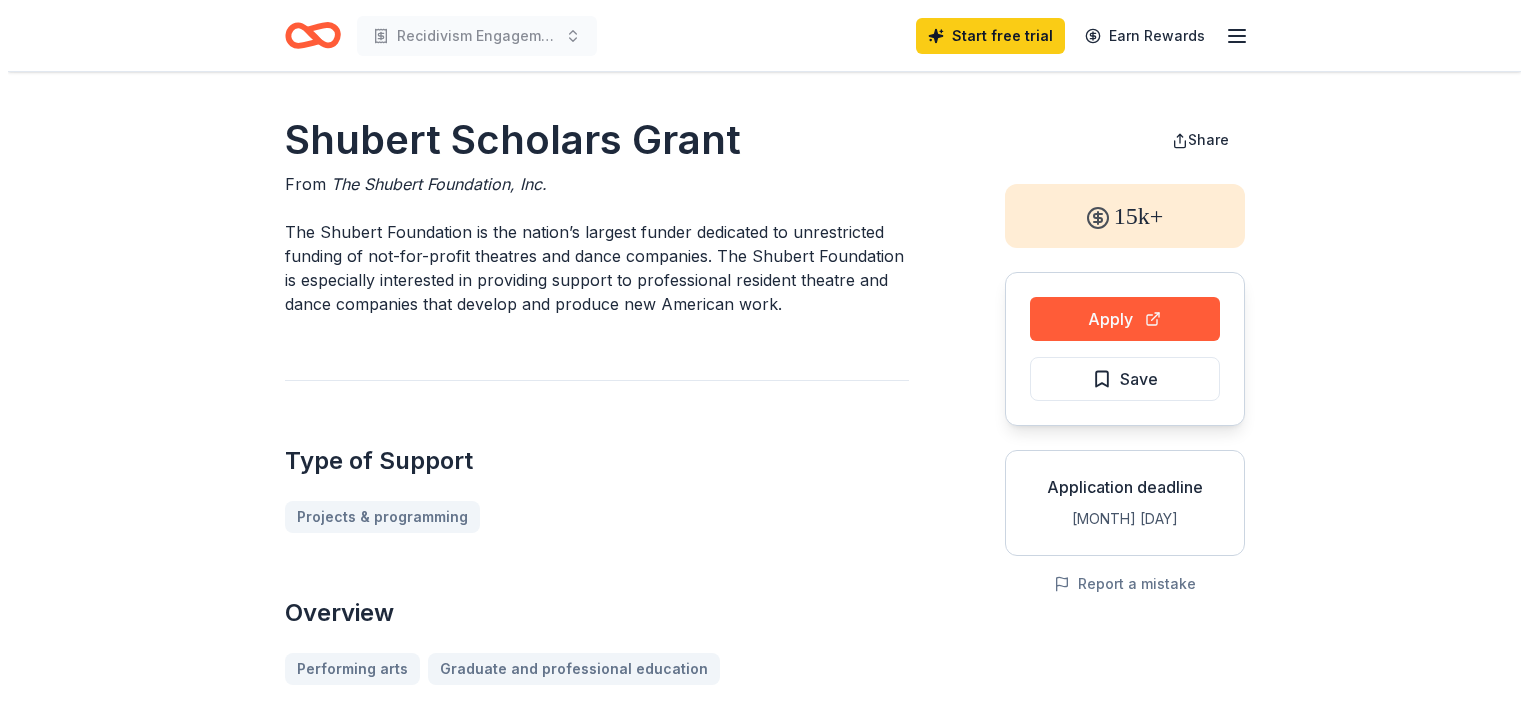 scroll, scrollTop: 0, scrollLeft: 0, axis: both 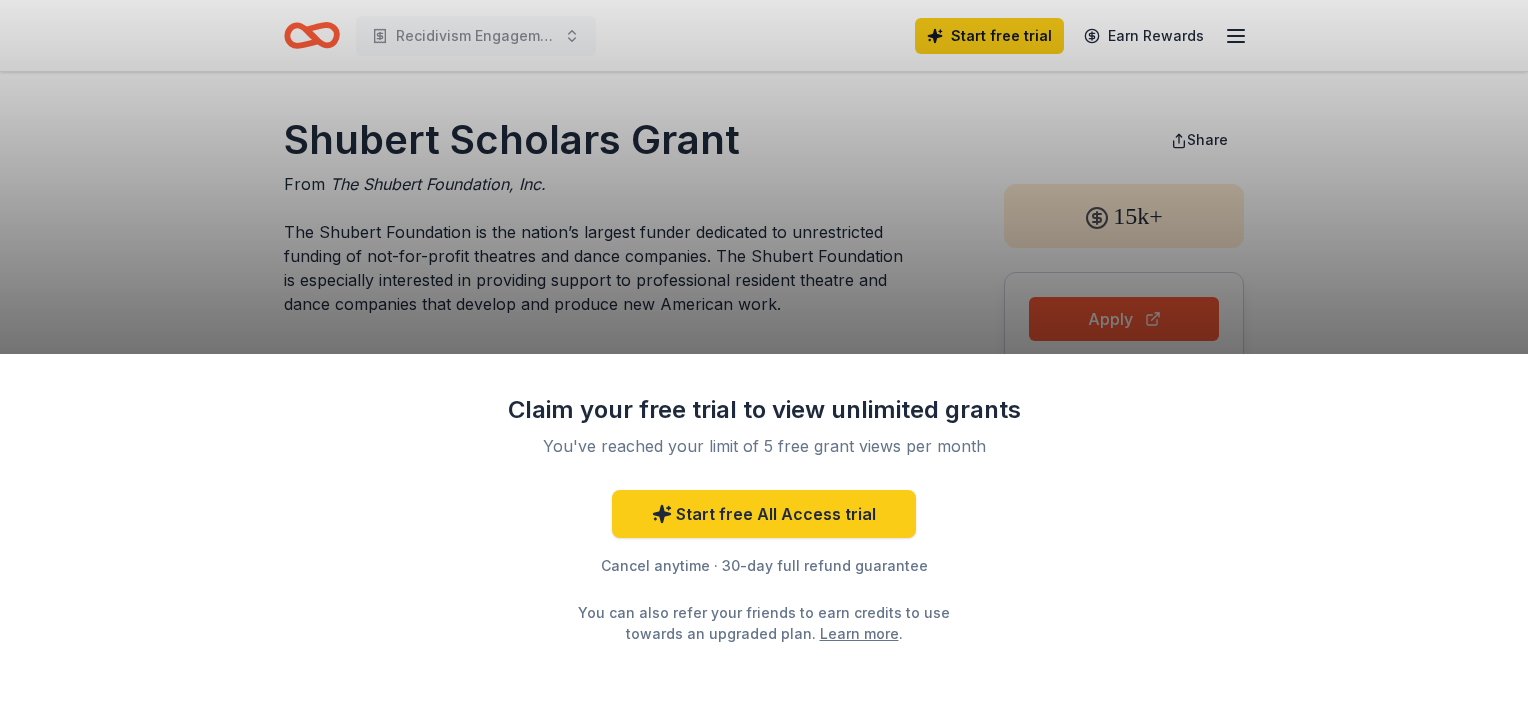 click on "Claim your free trial to view unlimited grants You've reached your limit of 5 free grant views per month Start free All Access trial Cancel anytime · 30-day full refund guarantee You can also refer your friends to earn credits to use towards an upgraded plan.   Learn more ." at bounding box center (764, 354) 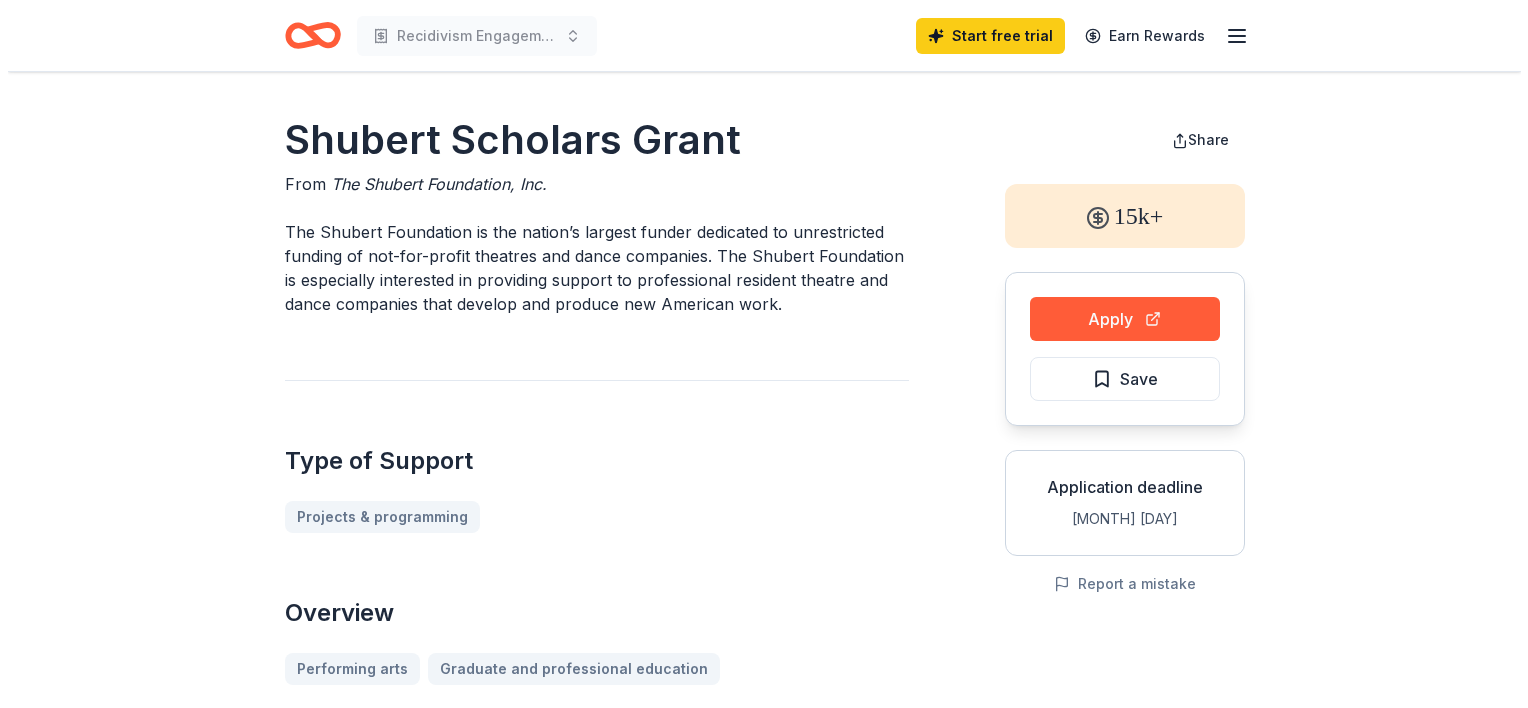 scroll, scrollTop: 0, scrollLeft: 0, axis: both 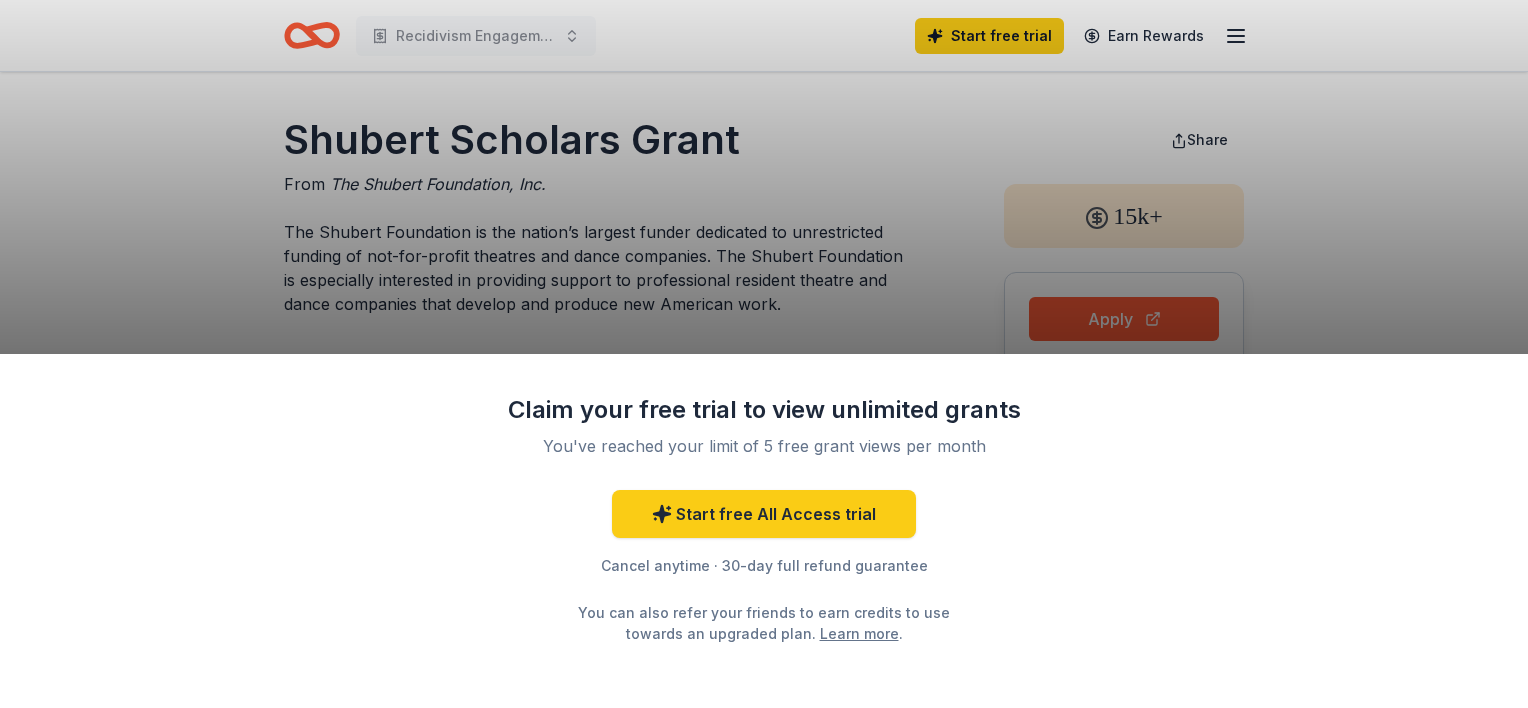 click on "Claim your free trial to view unlimited grants You've reached your limit of 5 free grant views per month Start free All Access trial Cancel anytime · 30-day full refund guarantee You can also refer your friends to earn credits to use towards an upgraded plan.   Learn more ." at bounding box center (764, 354) 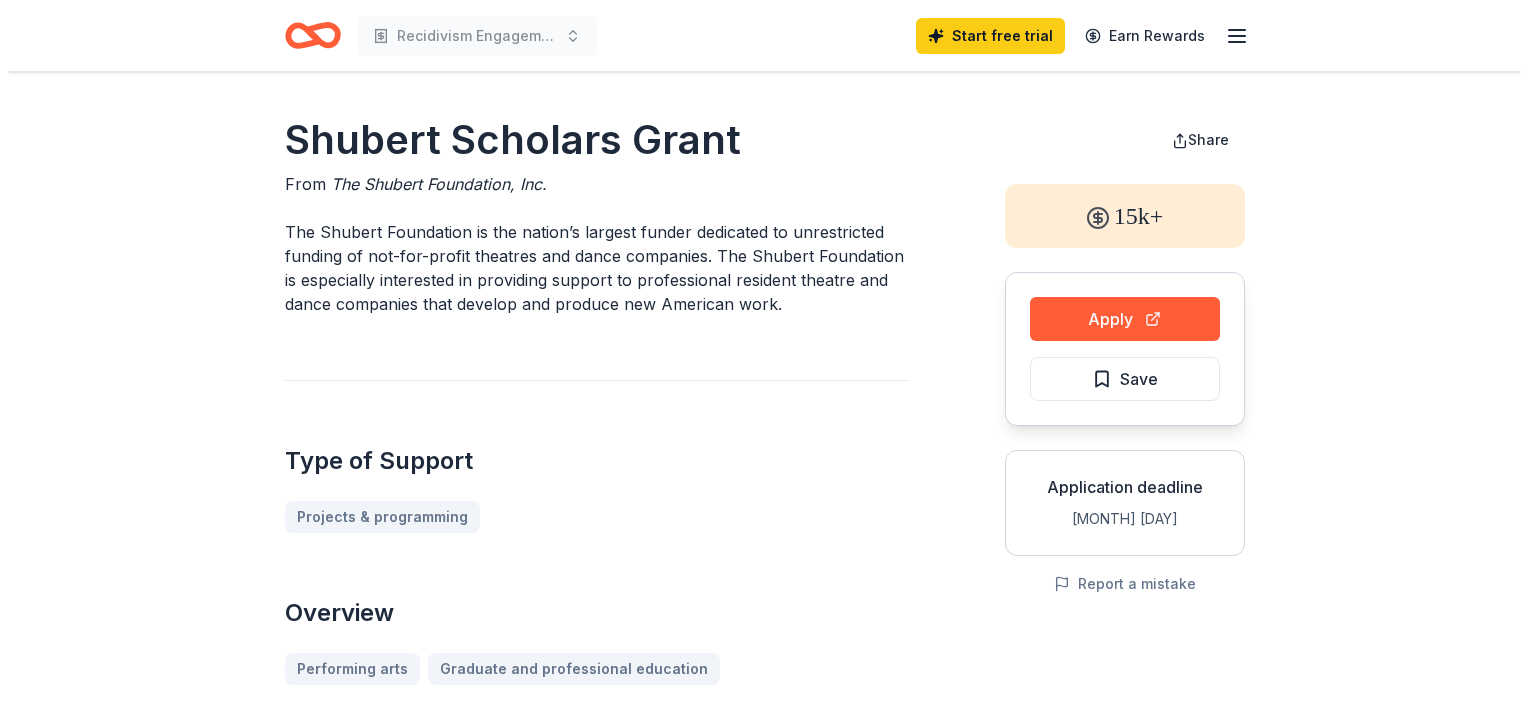 scroll, scrollTop: 0, scrollLeft: 0, axis: both 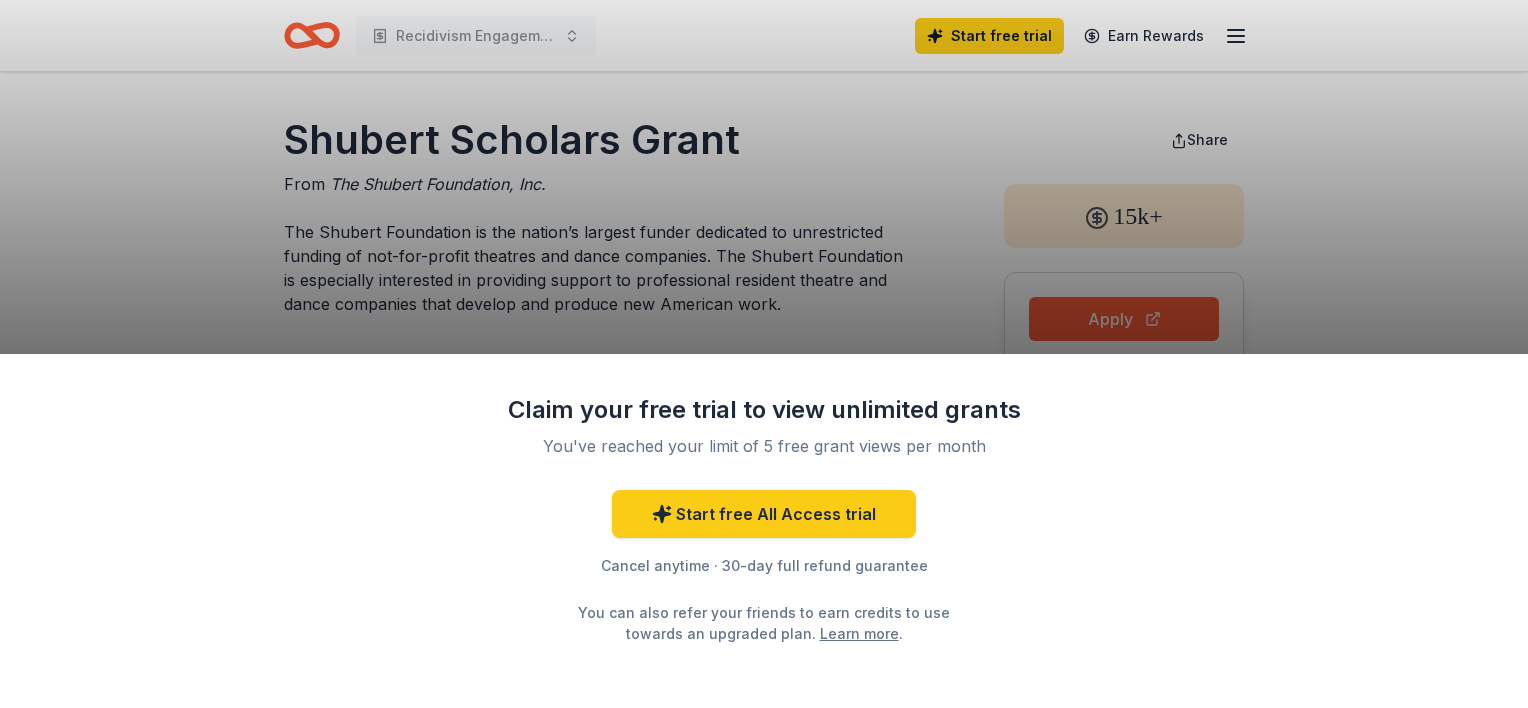 click on "Claim your free trial to view unlimited grants You've reached your limit of 5 free grant views per month Start free All Access trial Cancel anytime · 30-day full refund guarantee You can also refer your friends to earn credits to use towards an upgraded plan.   Learn more ." at bounding box center (764, 354) 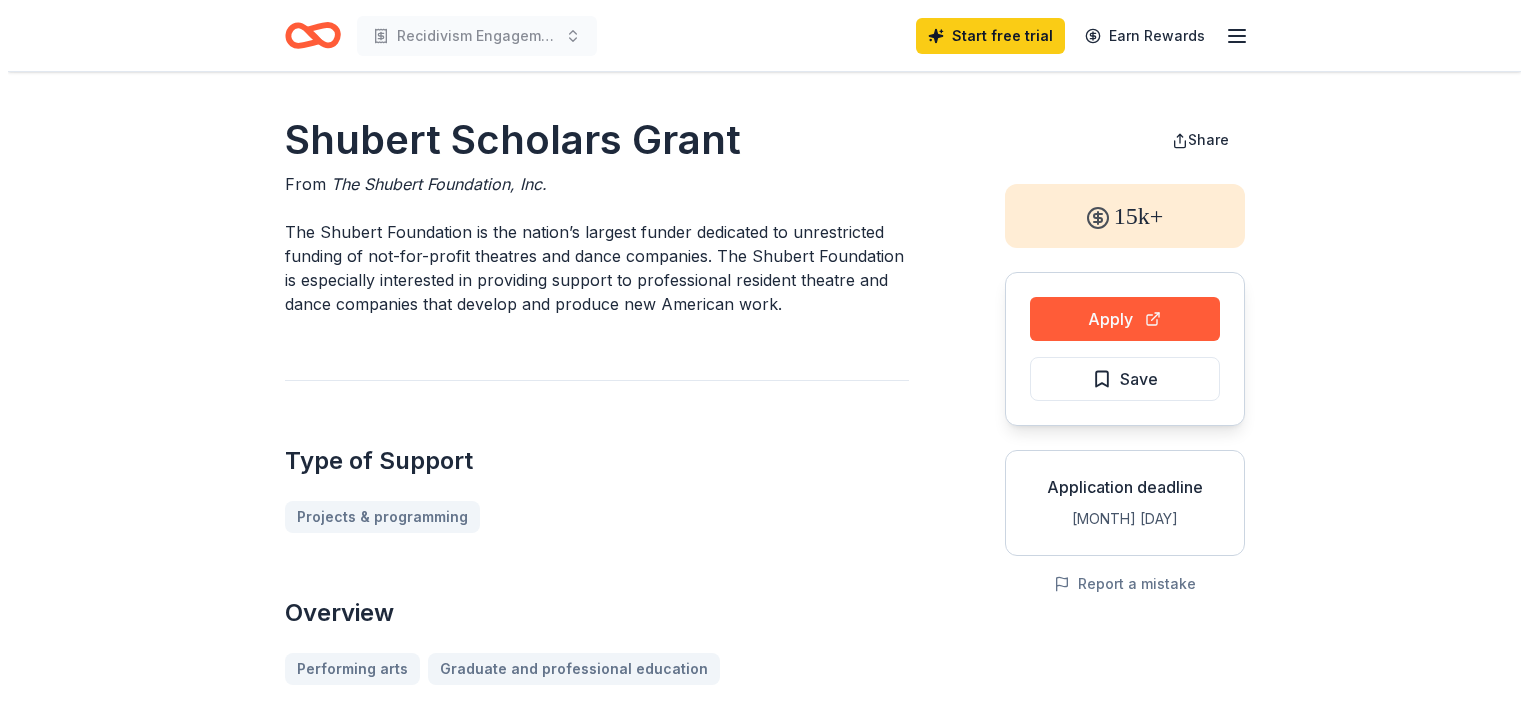 scroll, scrollTop: 0, scrollLeft: 0, axis: both 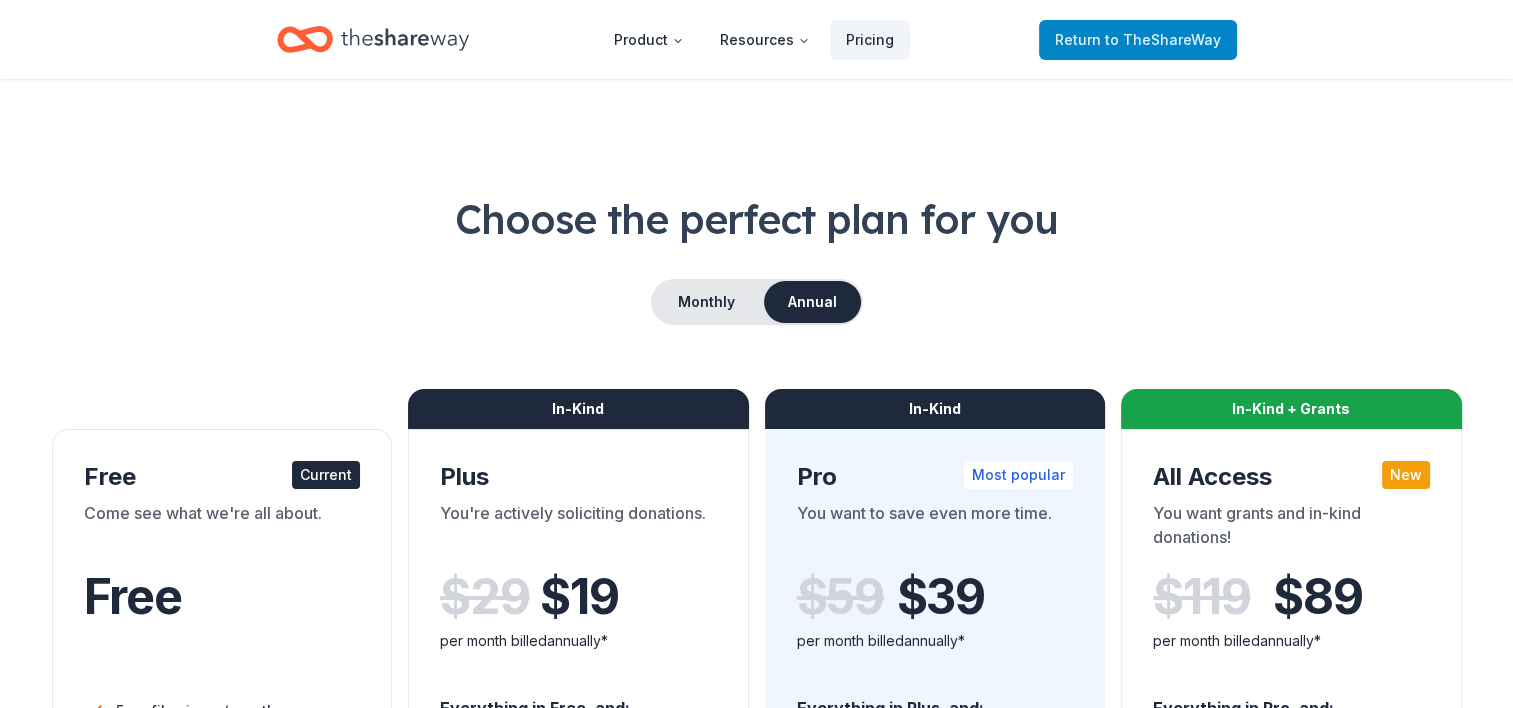 click on "to TheShareWay" at bounding box center (1163, 39) 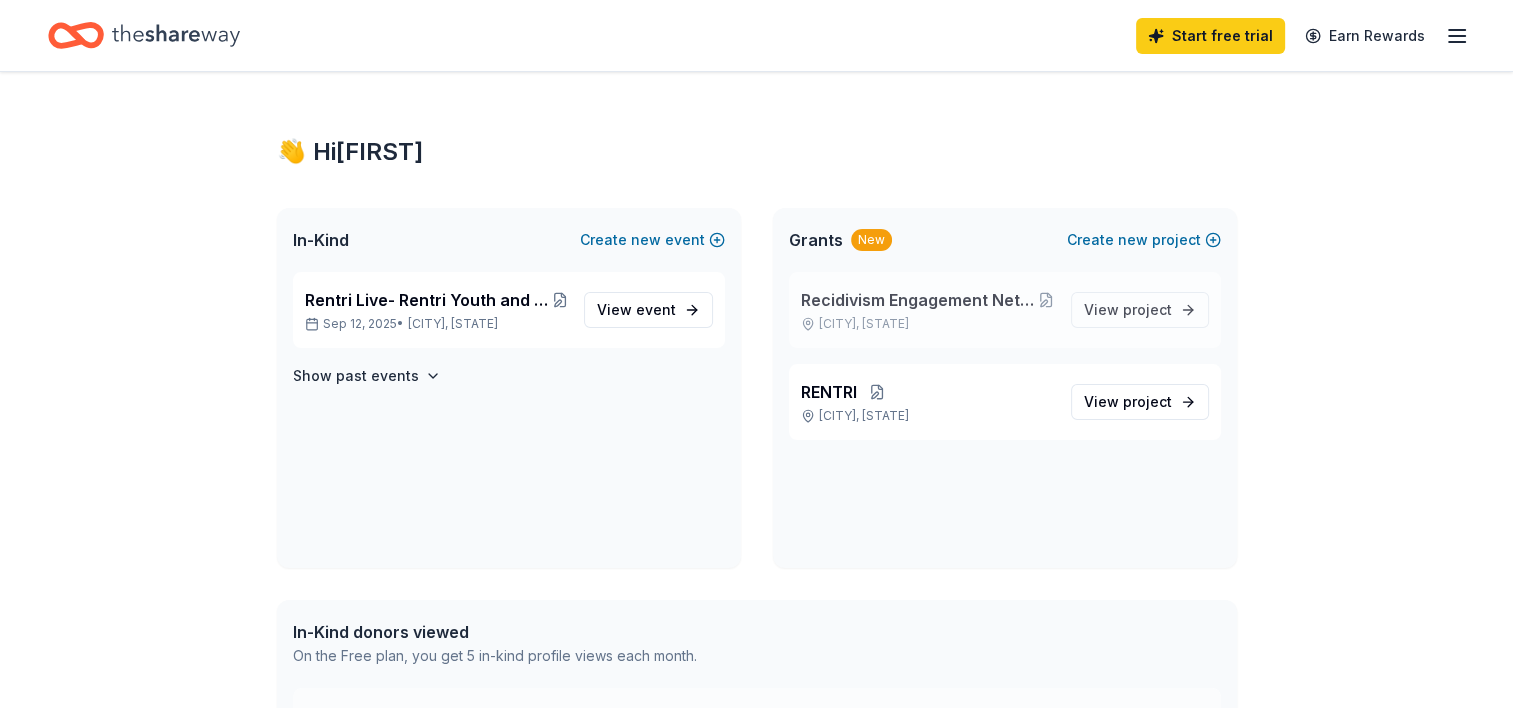 click on "Recidivism Engagement Network Training & Retention Initiative-RE-N-TRI" at bounding box center [919, 300] 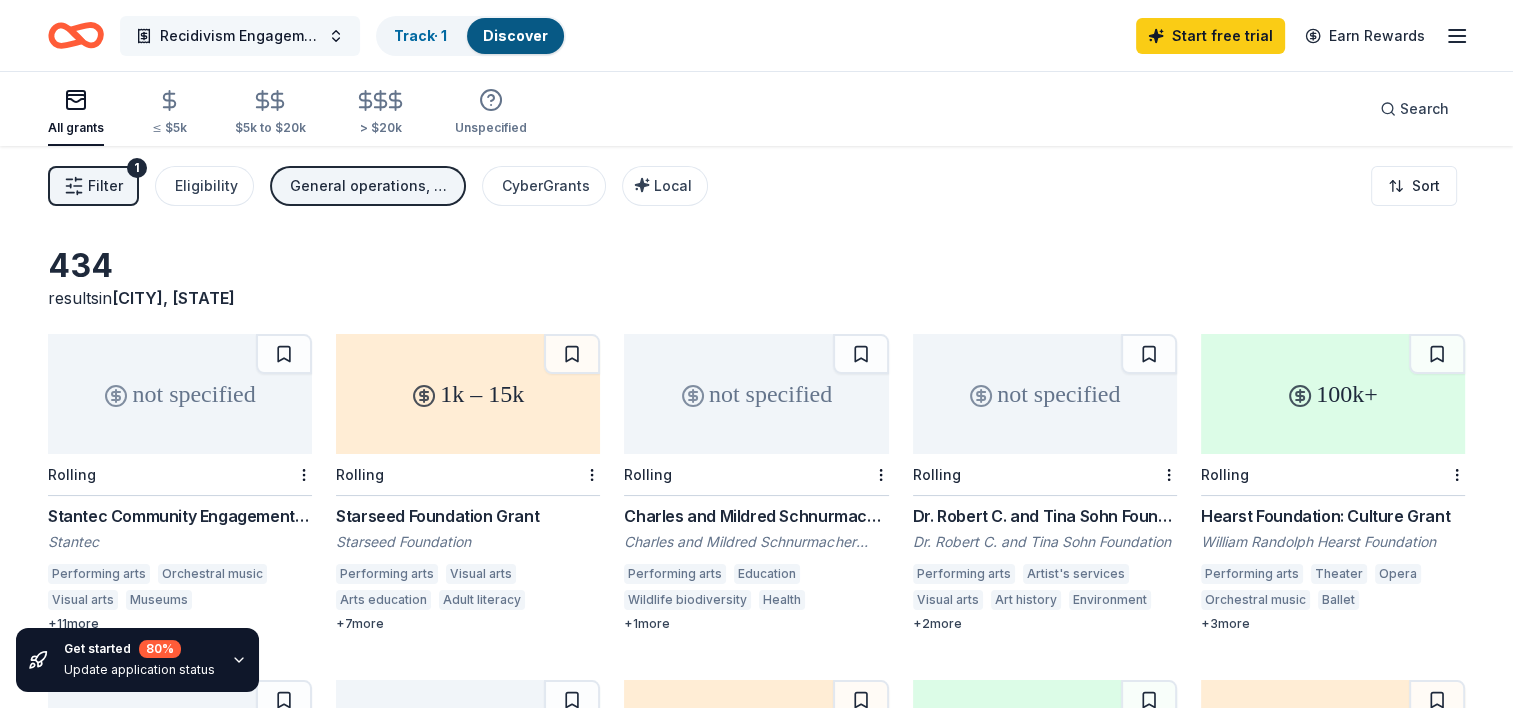 click on "Recidivism Engagement Network Training & Retention Initiative-RE-N-TRI" at bounding box center (240, 36) 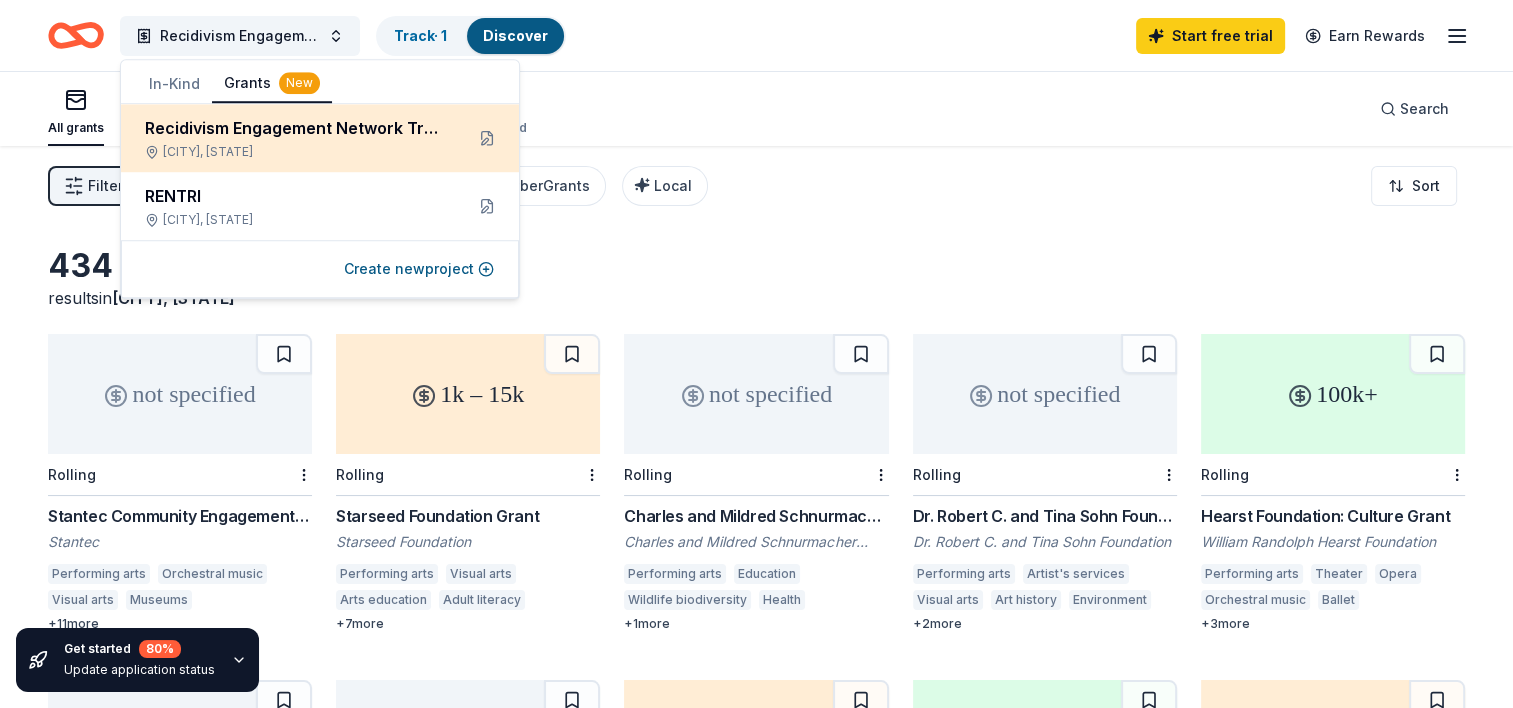 click on "Recidivism Engagement Network Training & Retention Initiative-RE-N-TRI" at bounding box center [296, 128] 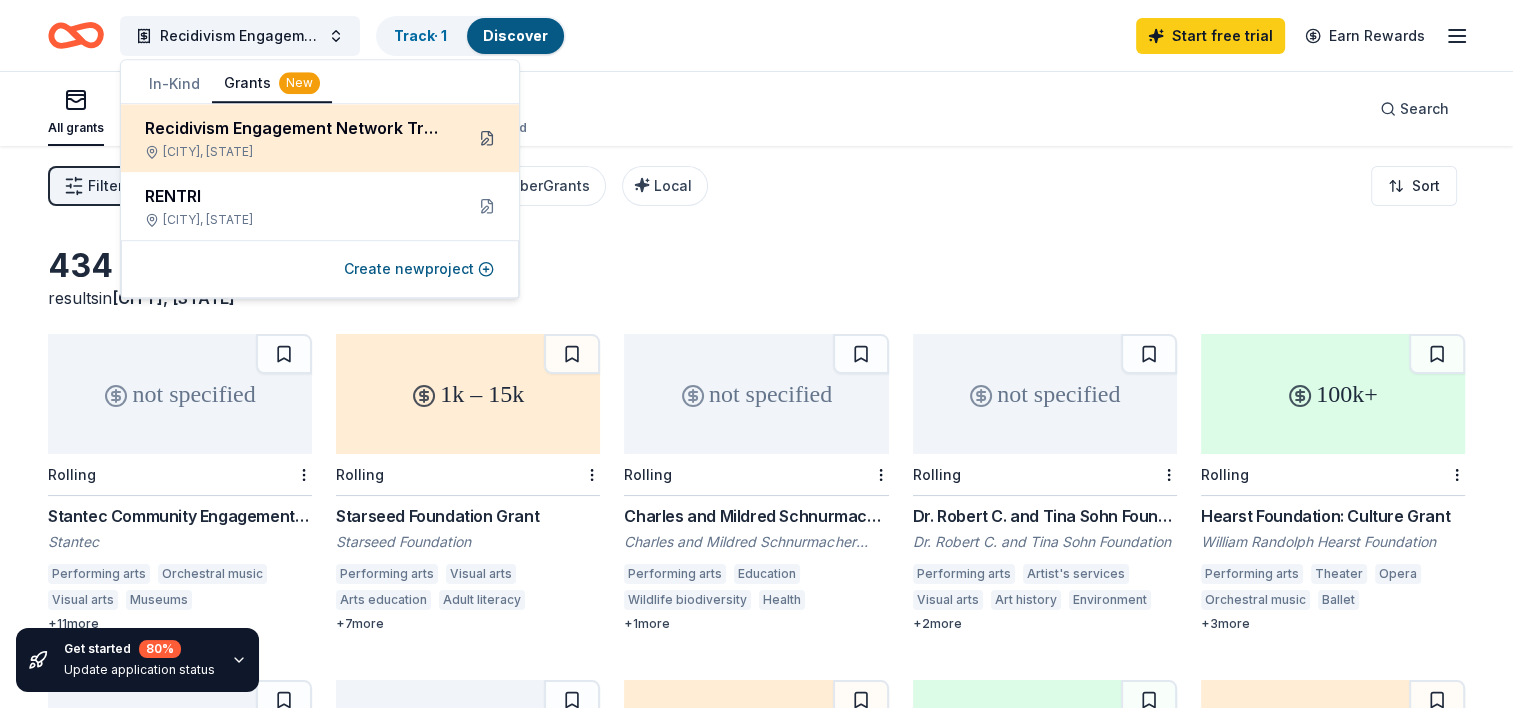 click at bounding box center [487, 138] 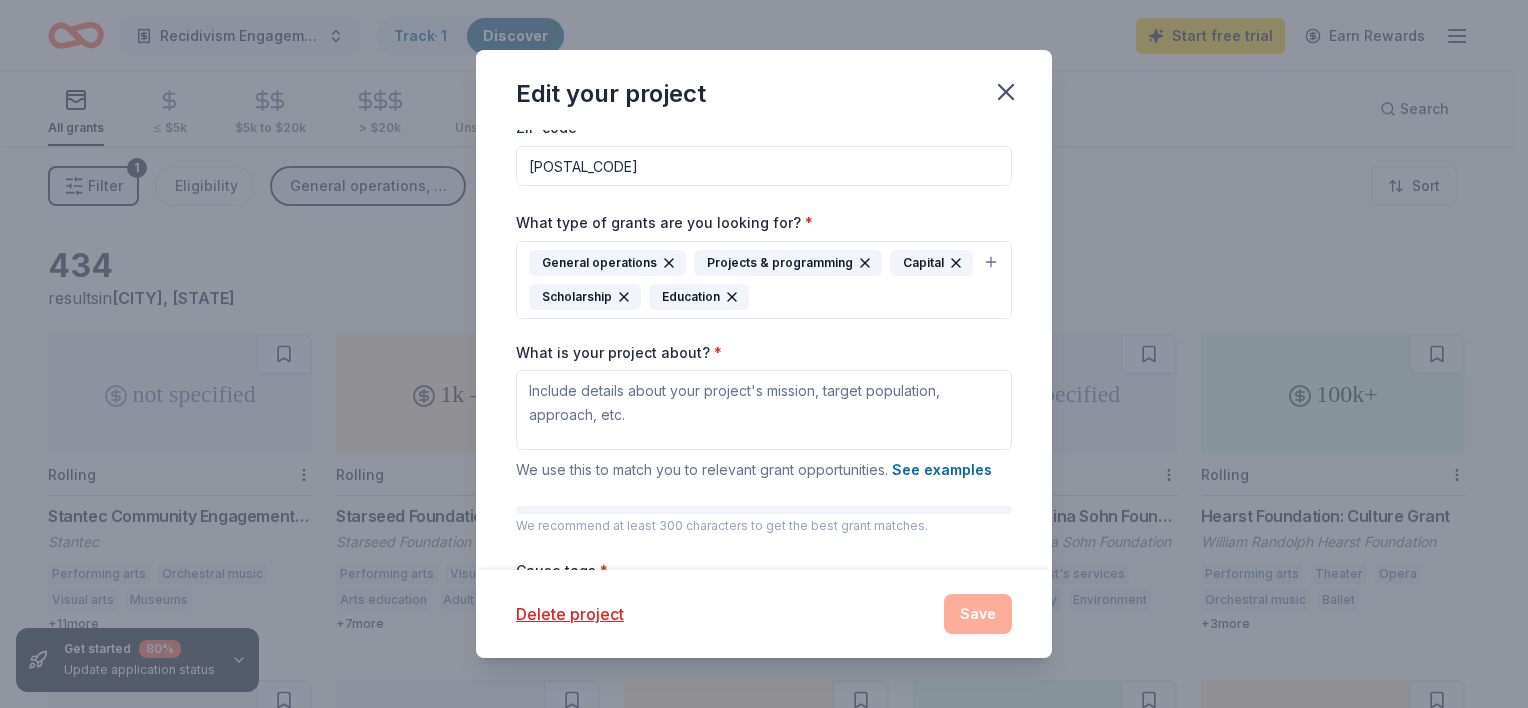 scroll, scrollTop: 0, scrollLeft: 0, axis: both 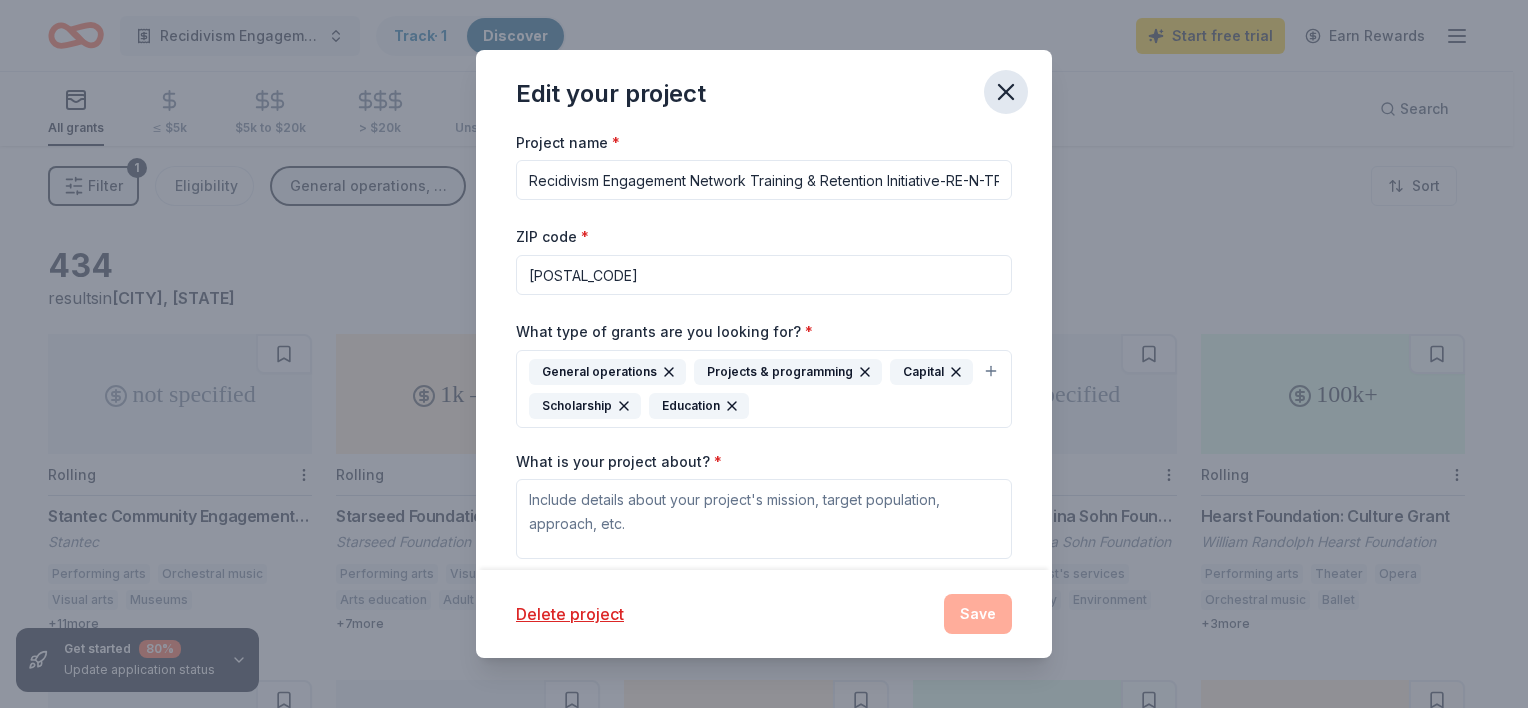 click 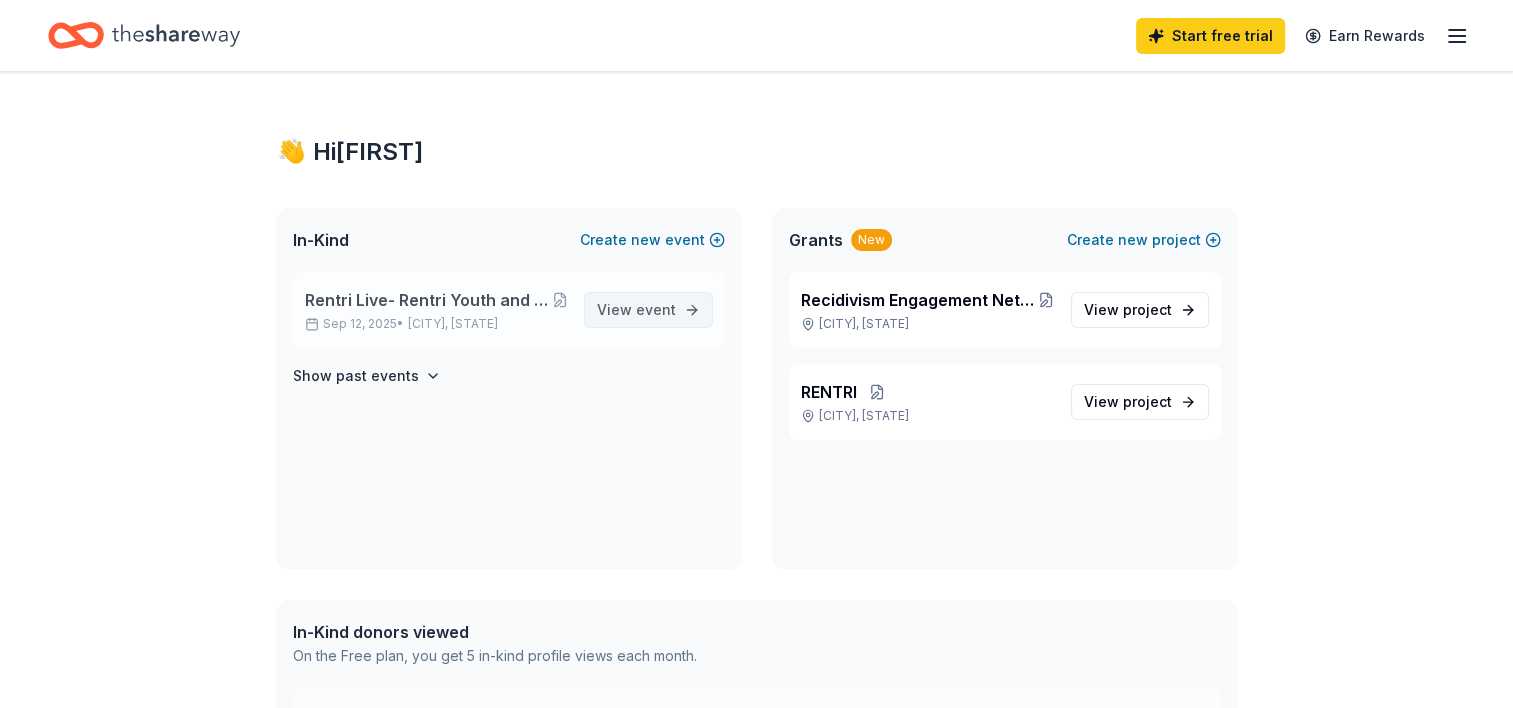 click on "View   event" at bounding box center (636, 310) 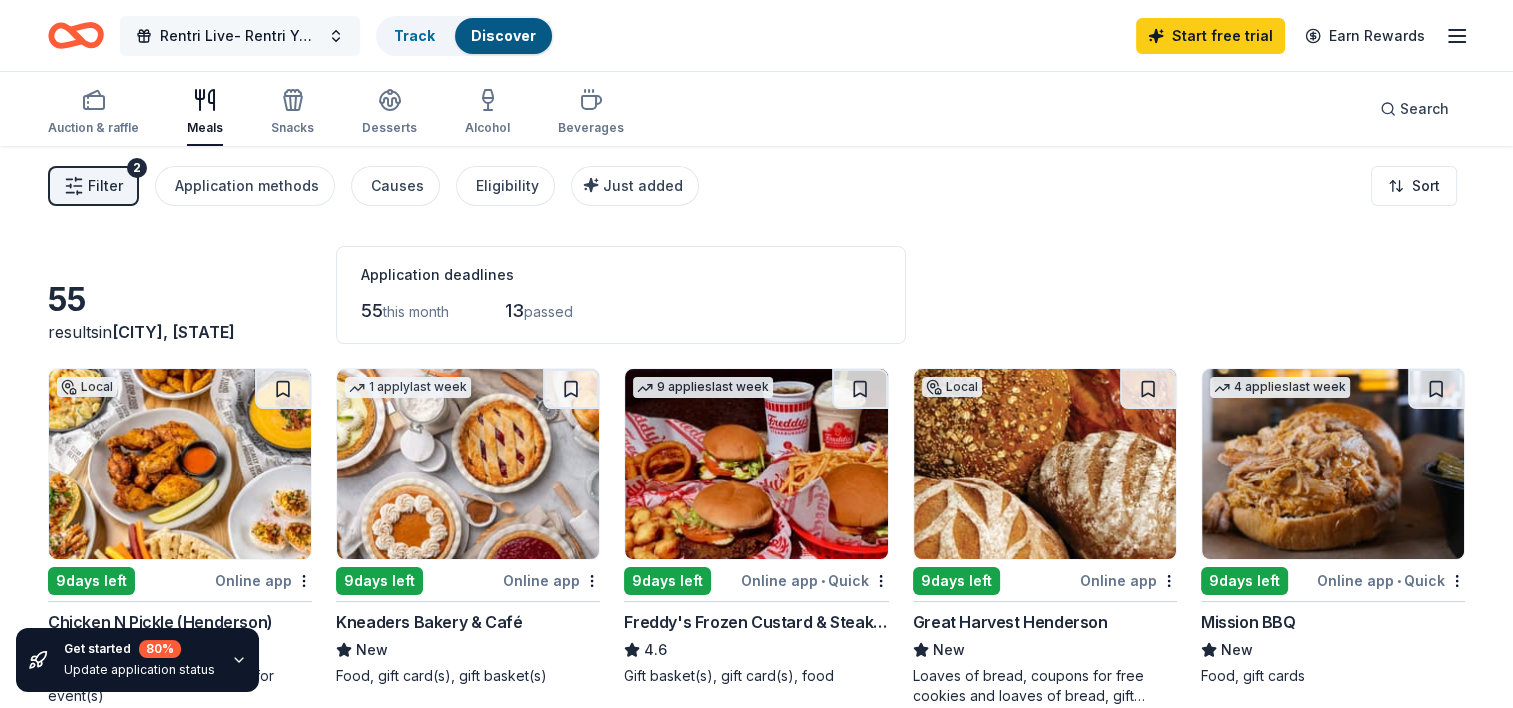 click on "Rentri Live- Rentri Youth and Community Partners Roundtable and Life Skills Events" at bounding box center [240, 36] 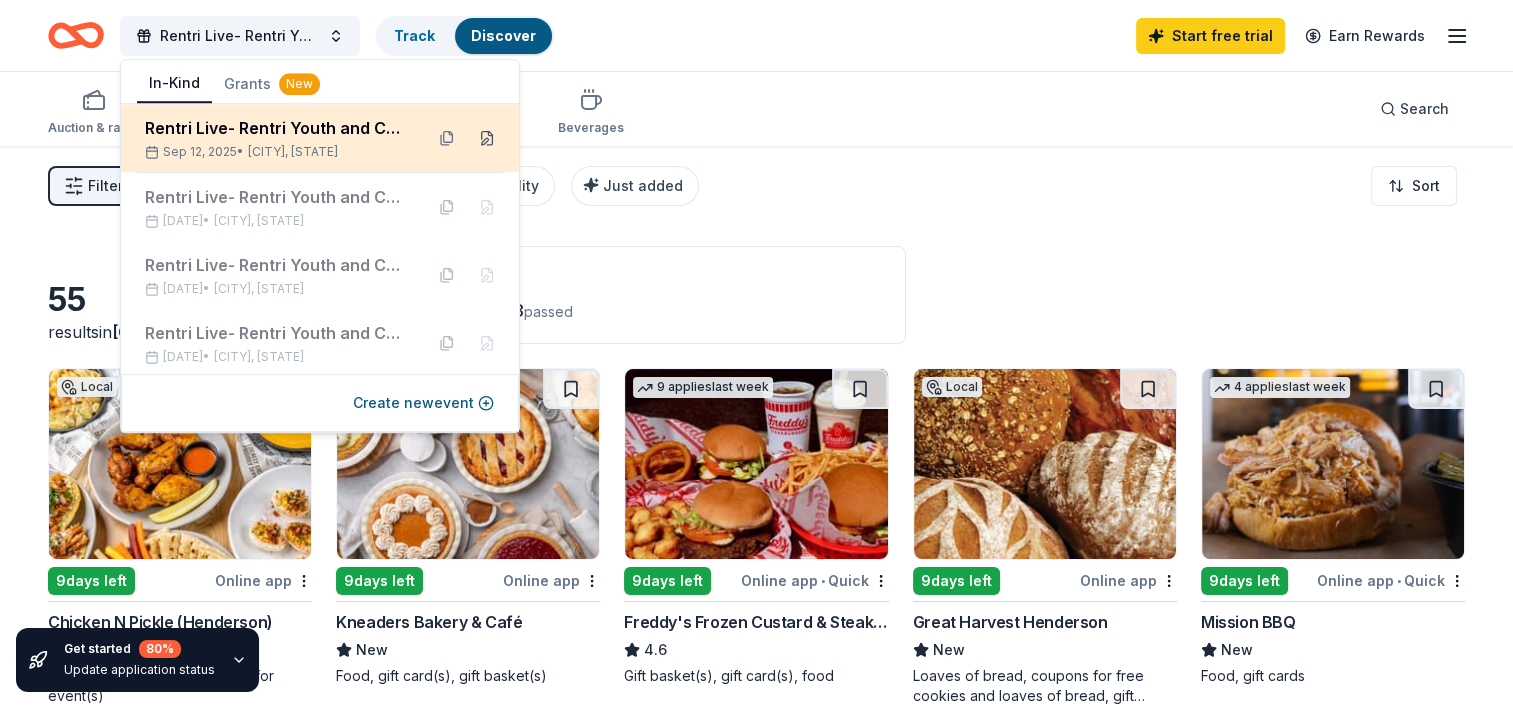 click at bounding box center [487, 138] 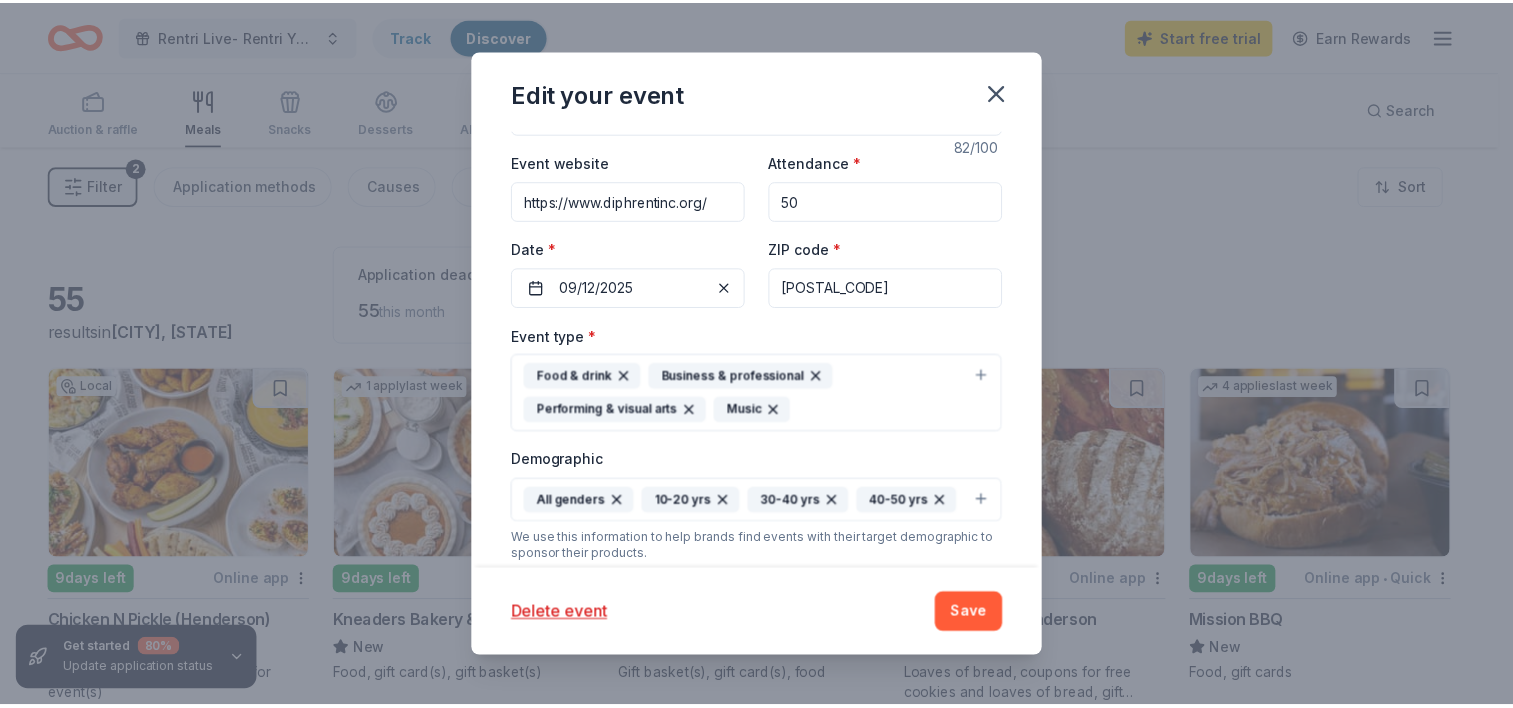 scroll, scrollTop: 0, scrollLeft: 0, axis: both 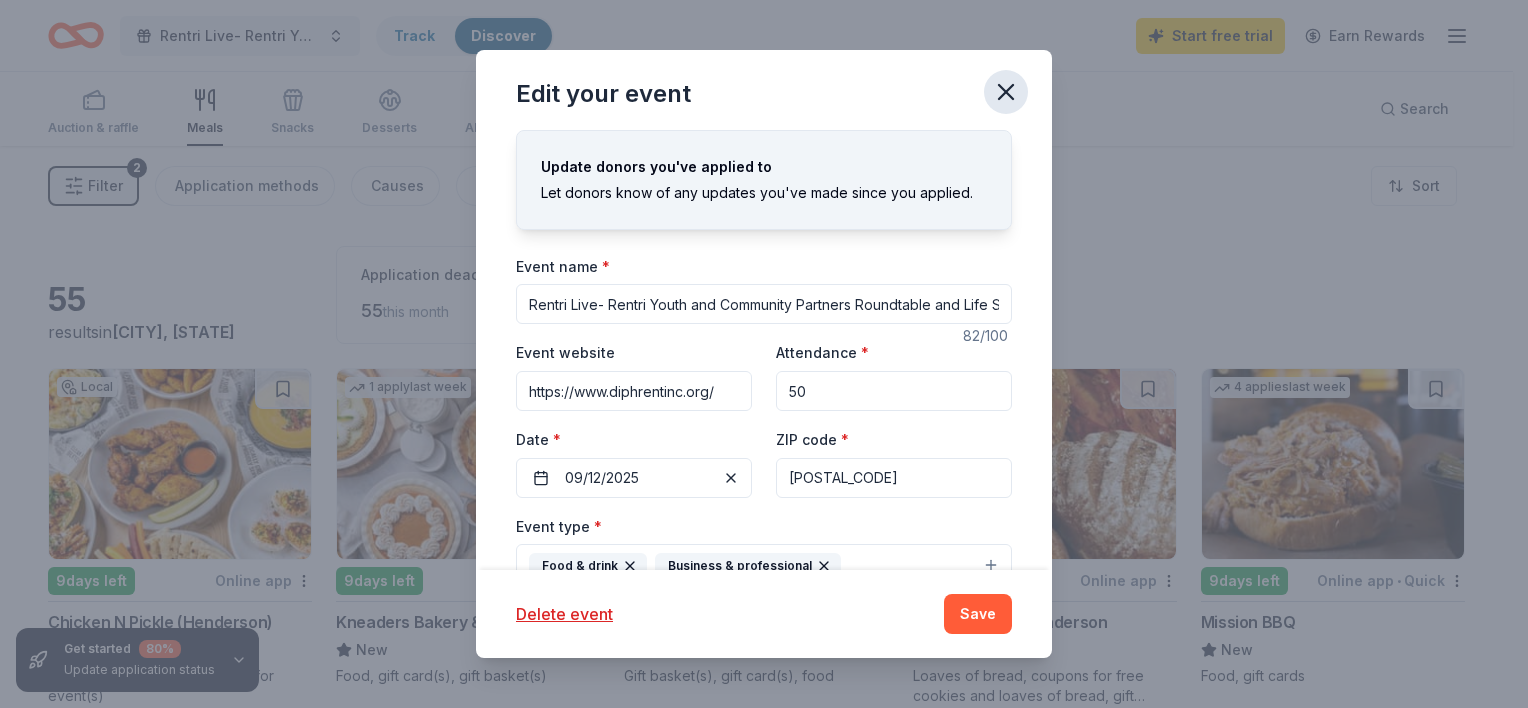click 